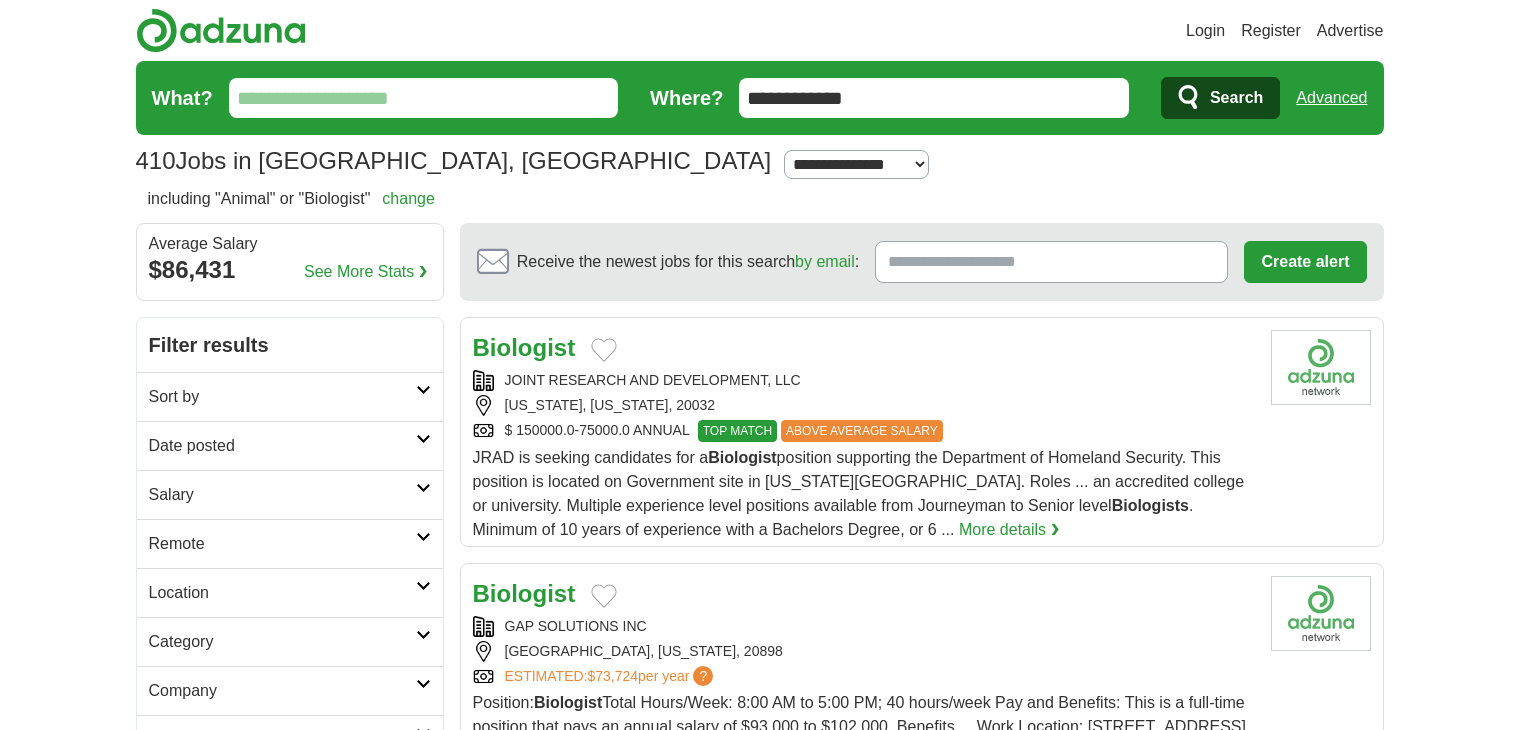 scroll, scrollTop: 0, scrollLeft: 0, axis: both 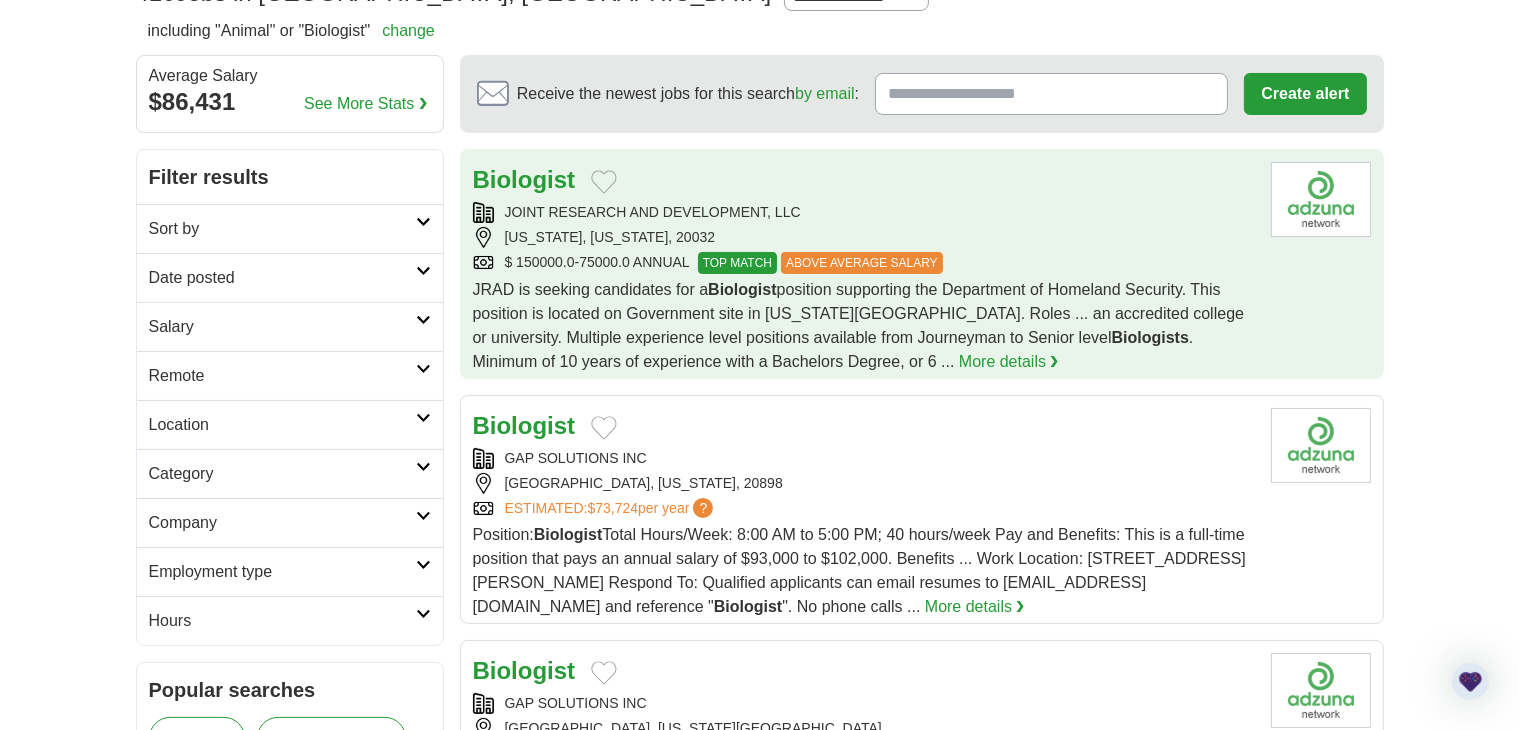 click on "JRAD is seeking candidates for a  Biologist  position supporting the Department of Homeland Security. This position is located on Government site in Washington DC. Roles ...  an accredited college or university. Multiple experience level positions available from Journeyman to Senior level  Biologists . Minimum of 10 years of experience with a Bachelors Degree, or 6 ...
More details ❯" at bounding box center [864, 326] 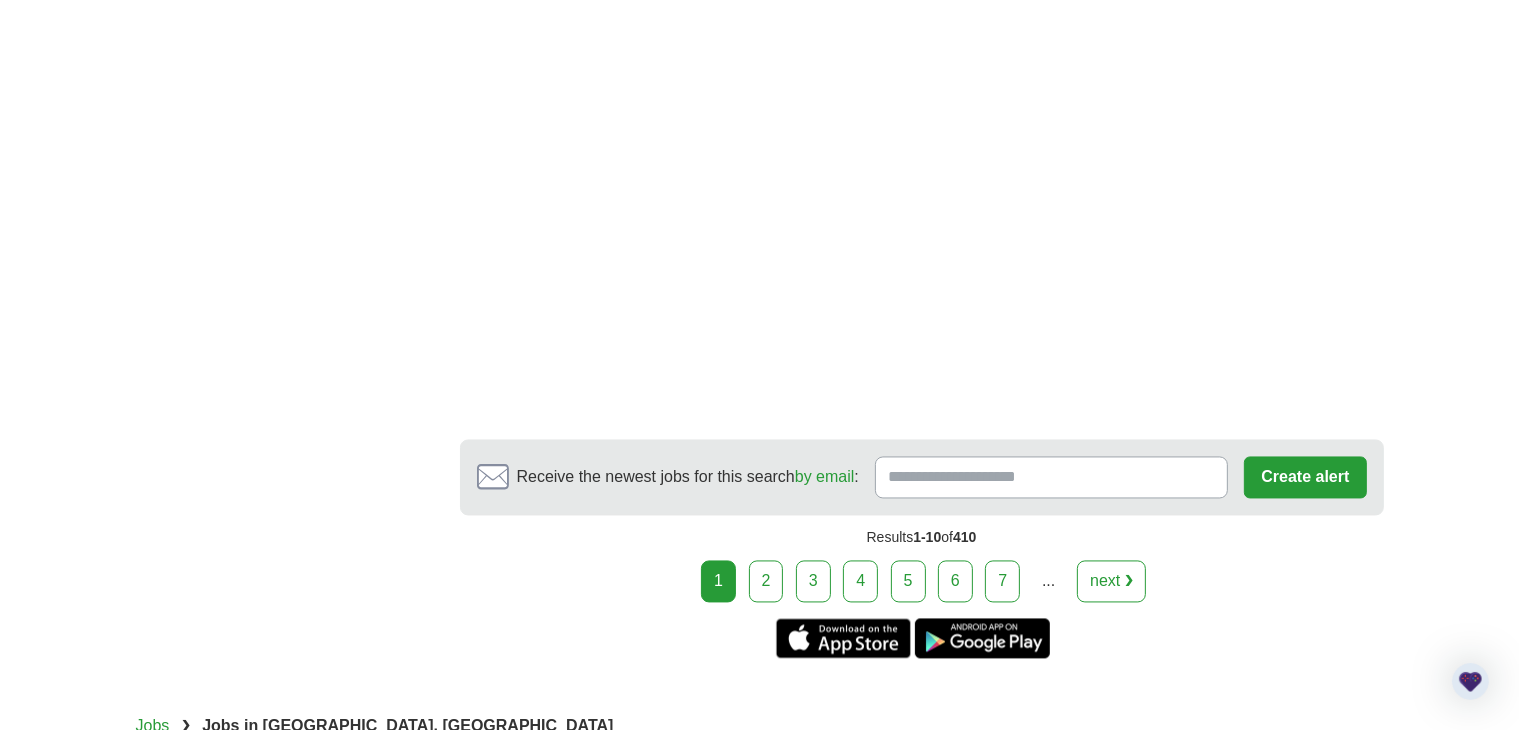 scroll, scrollTop: 3752, scrollLeft: 0, axis: vertical 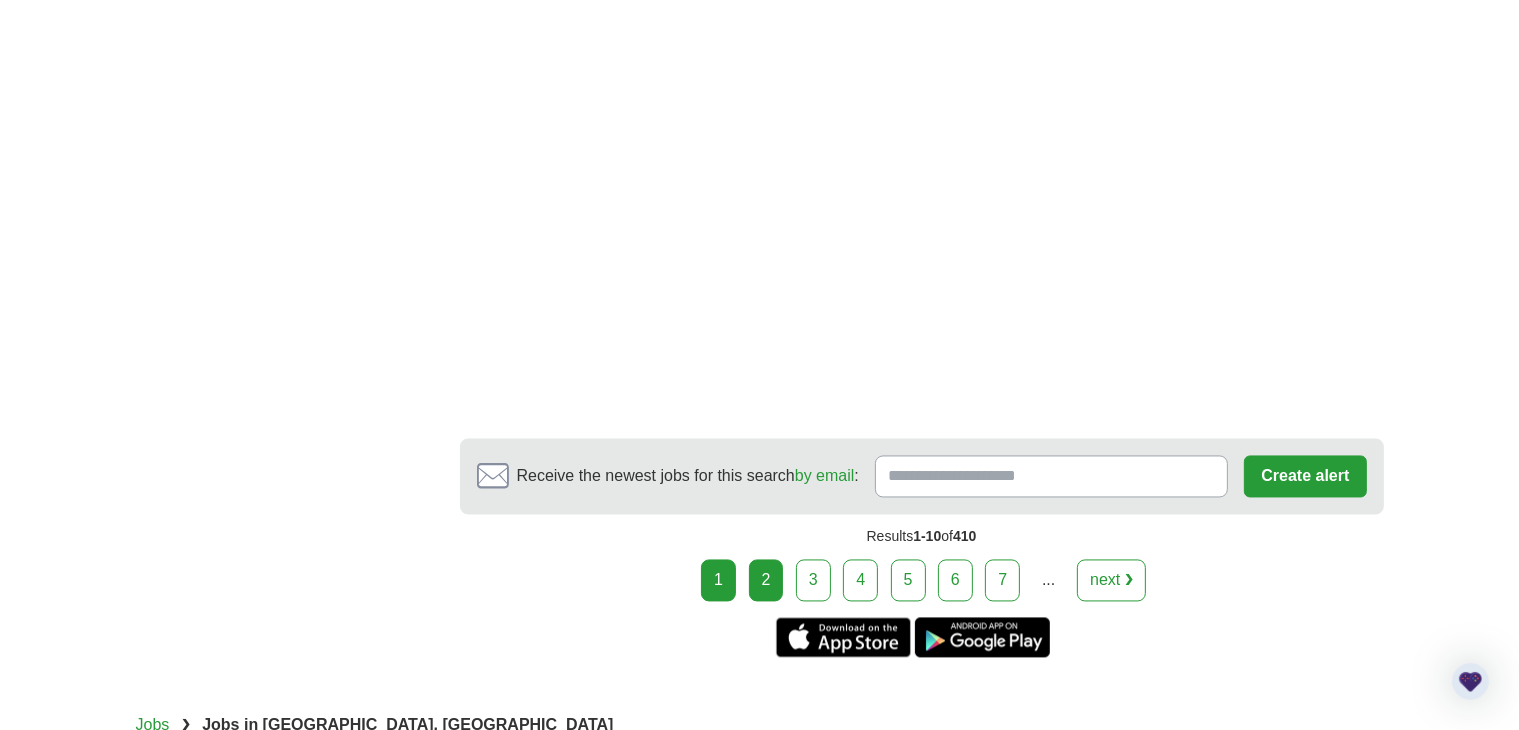click on "2" at bounding box center (766, 581) 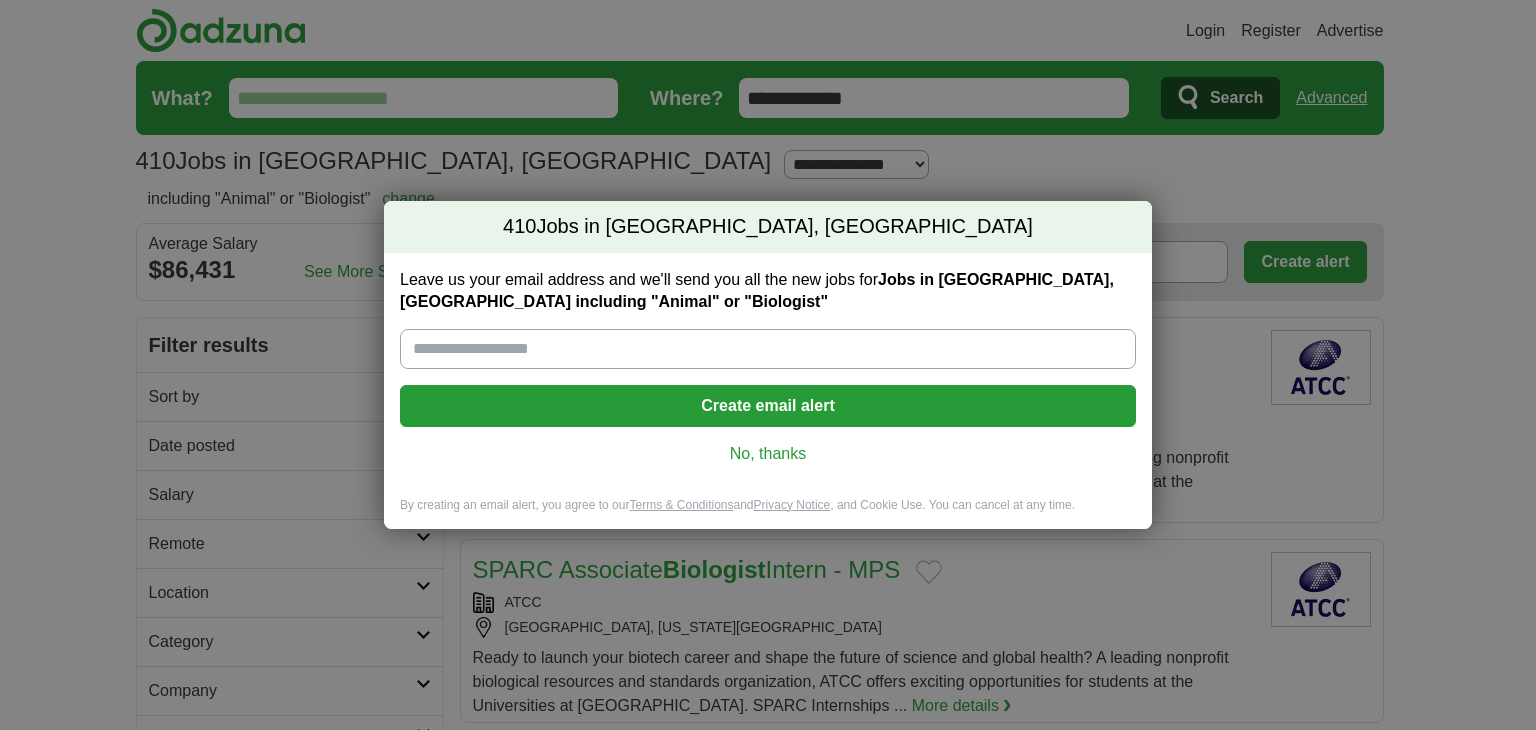 scroll, scrollTop: 0, scrollLeft: 0, axis: both 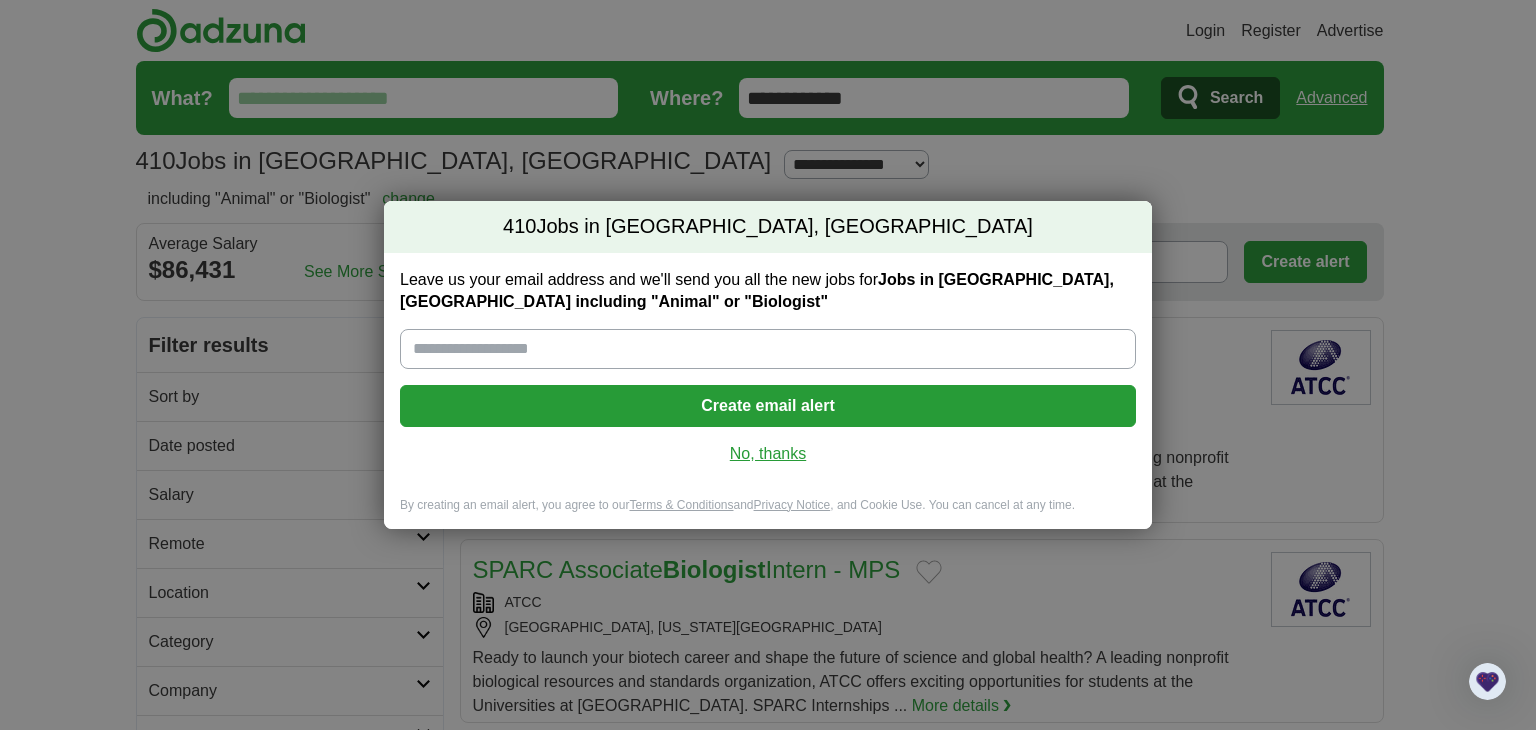 click on "No, thanks" at bounding box center [768, 454] 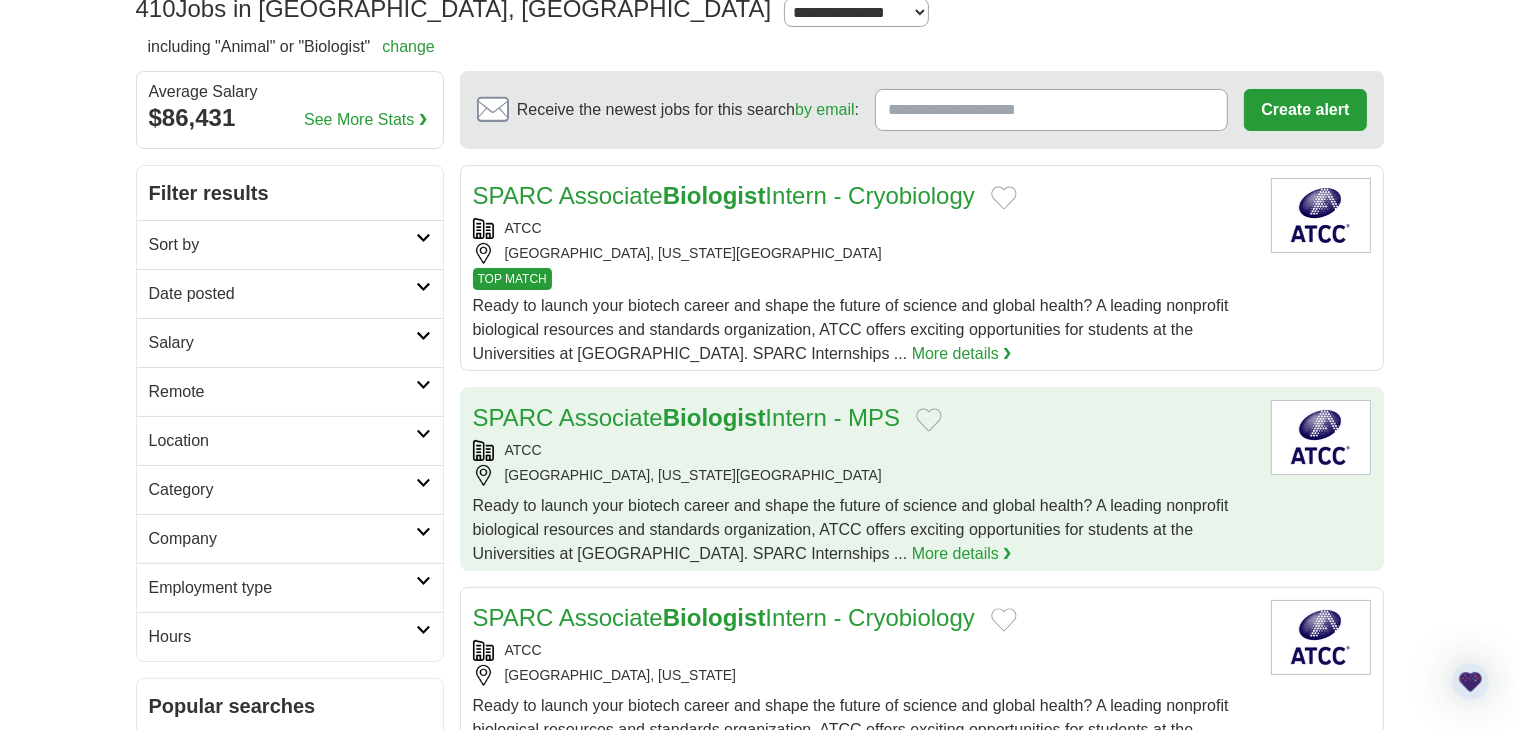 scroll, scrollTop: 164, scrollLeft: 0, axis: vertical 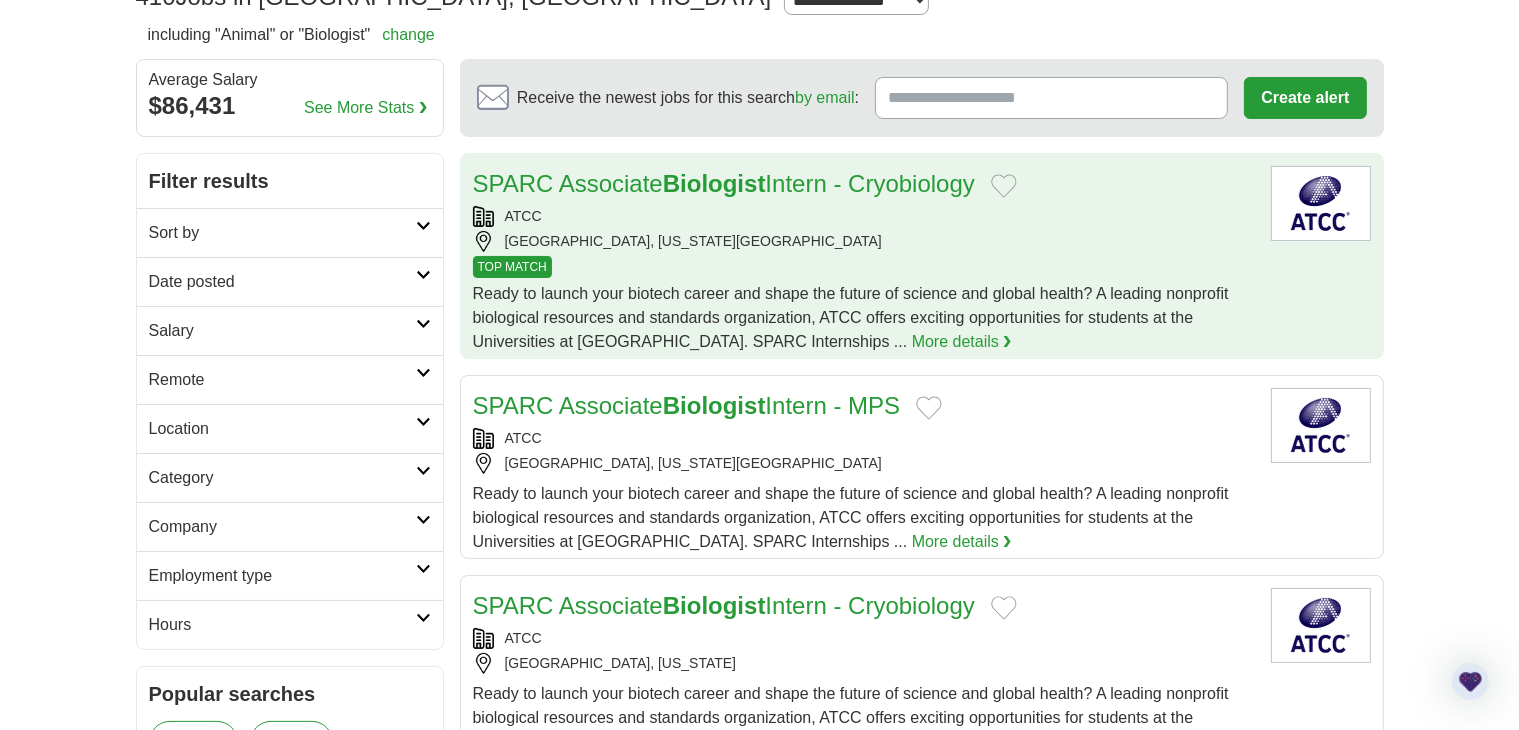 click on "GAITHERSBURG, MARYLAND, 20877" at bounding box center [864, 241] 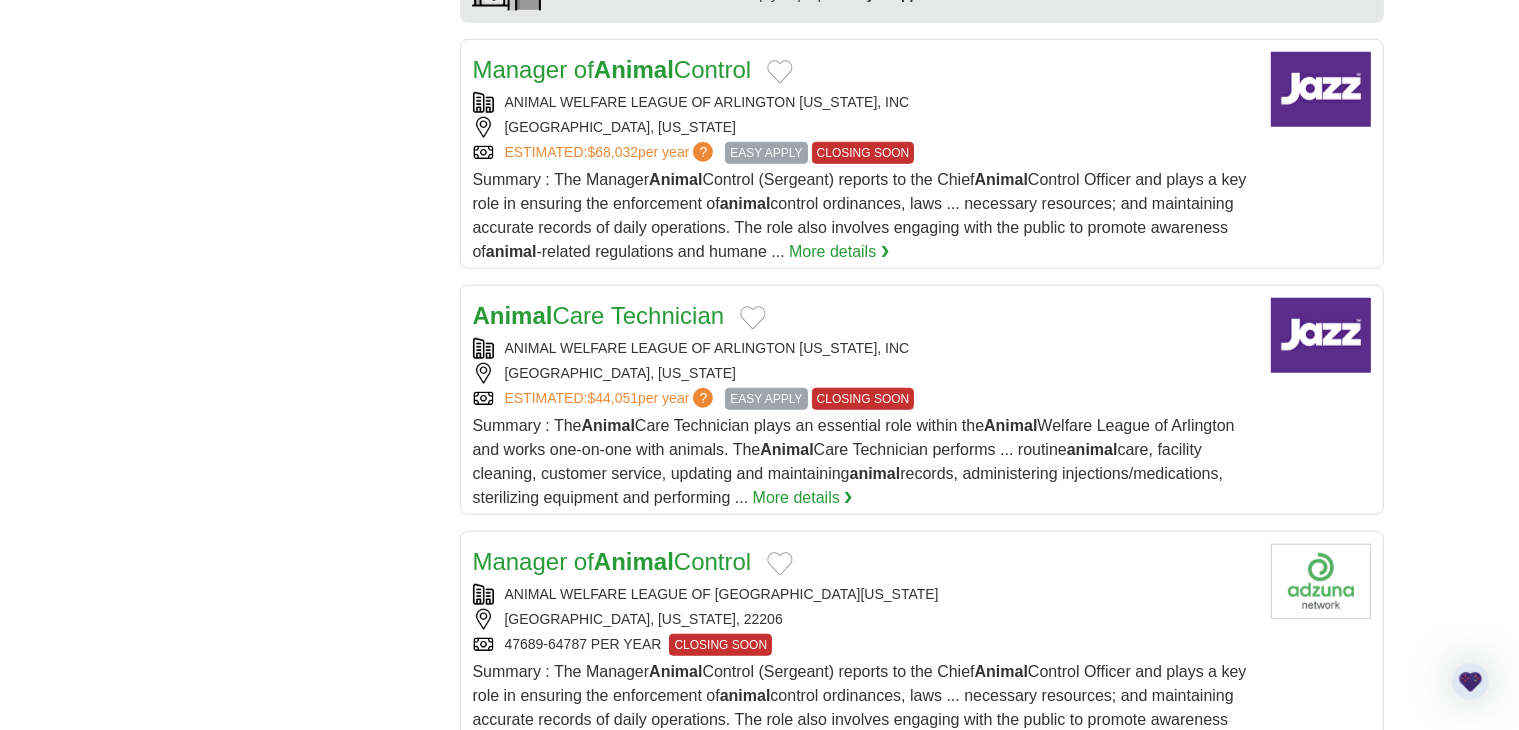scroll, scrollTop: 1691, scrollLeft: 0, axis: vertical 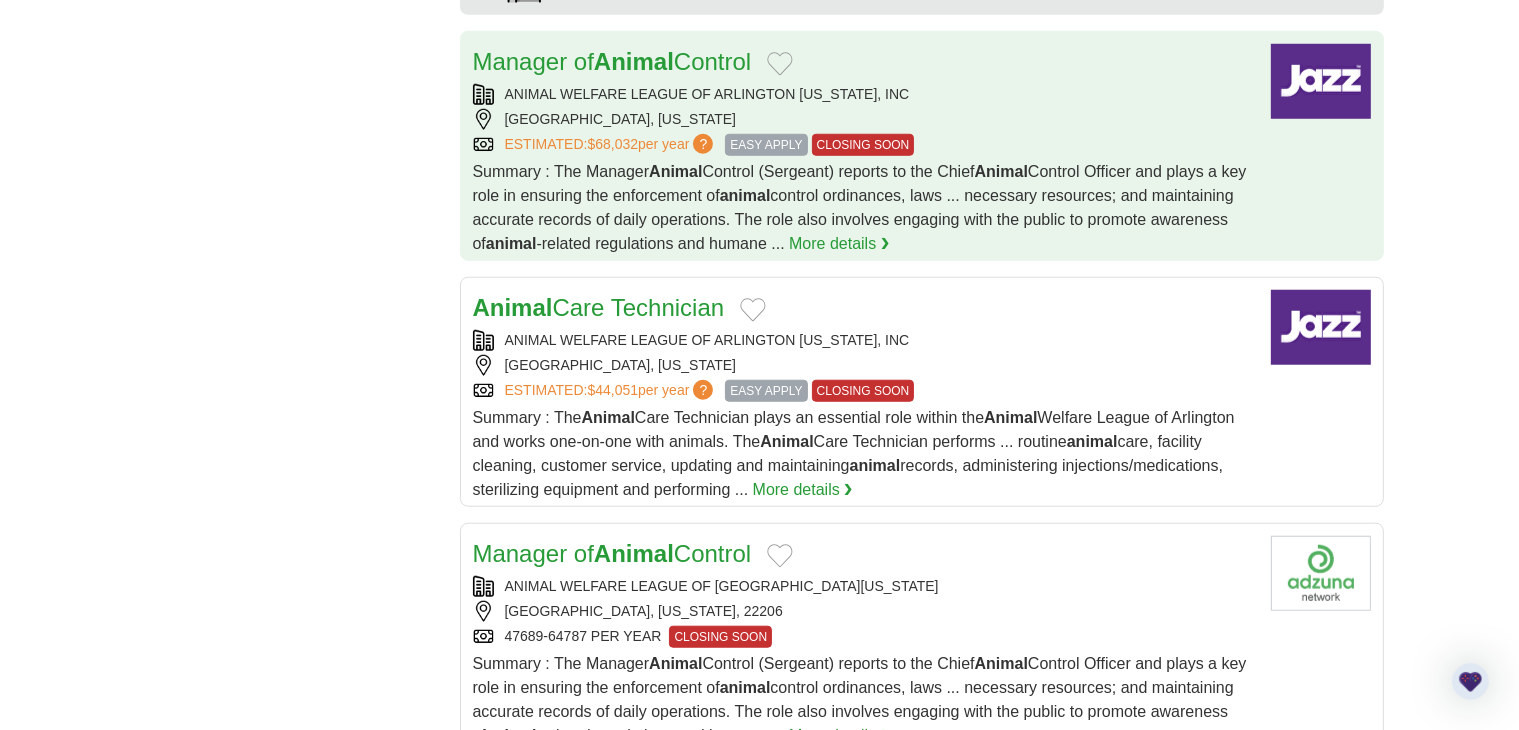 click on "Summary : The Manager  Animal  Control (Sergeant) reports to the Chief  Animal  Control Officer and plays a key role in ensuring the enforcement of  animal  control ordinances, laws ...  necessary resources; and maintaining accurate records of daily operations. The role also involves engaging with the public to promote awareness of  animal -related regulations and humane ..." at bounding box center [860, 207] 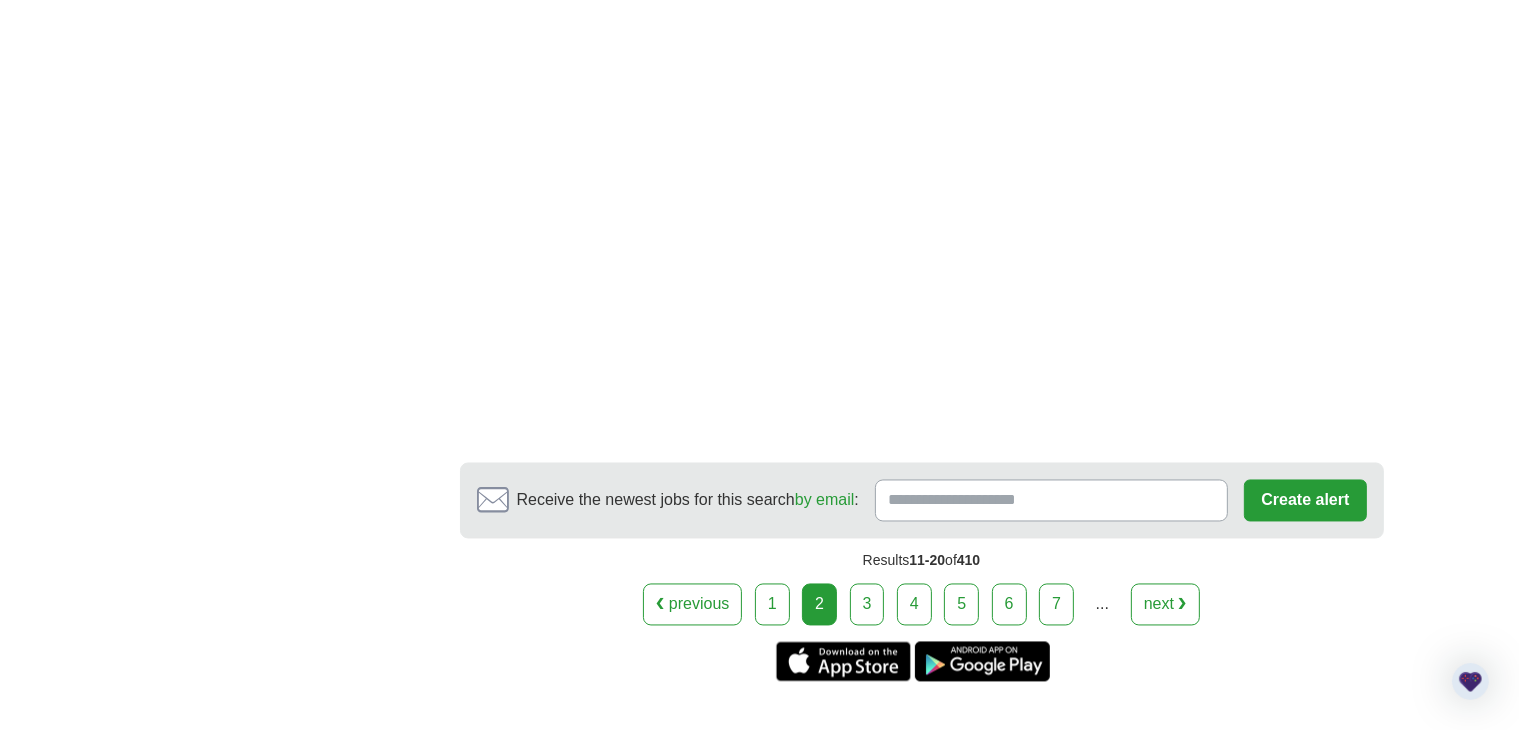 scroll, scrollTop: 3732, scrollLeft: 0, axis: vertical 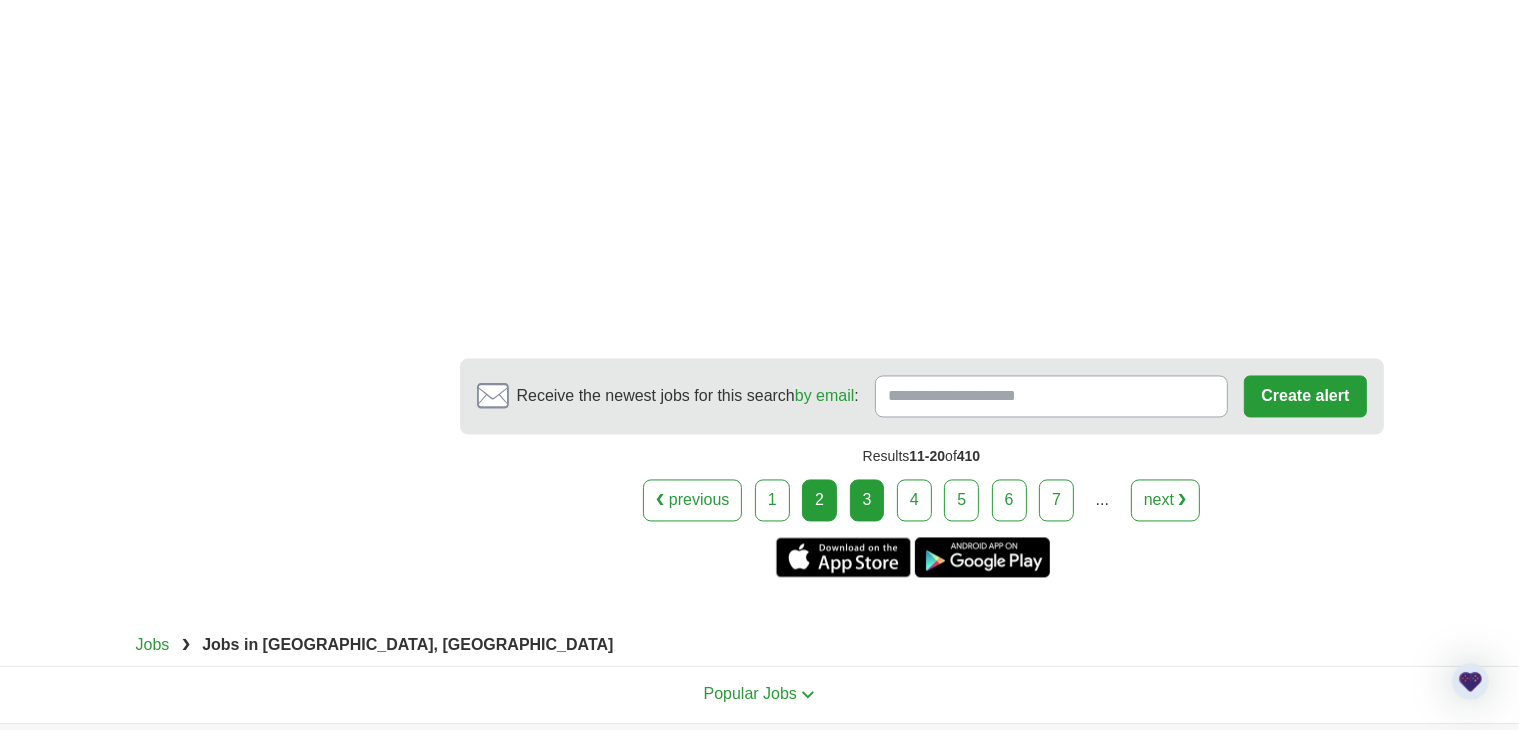 click on "3" at bounding box center (867, 501) 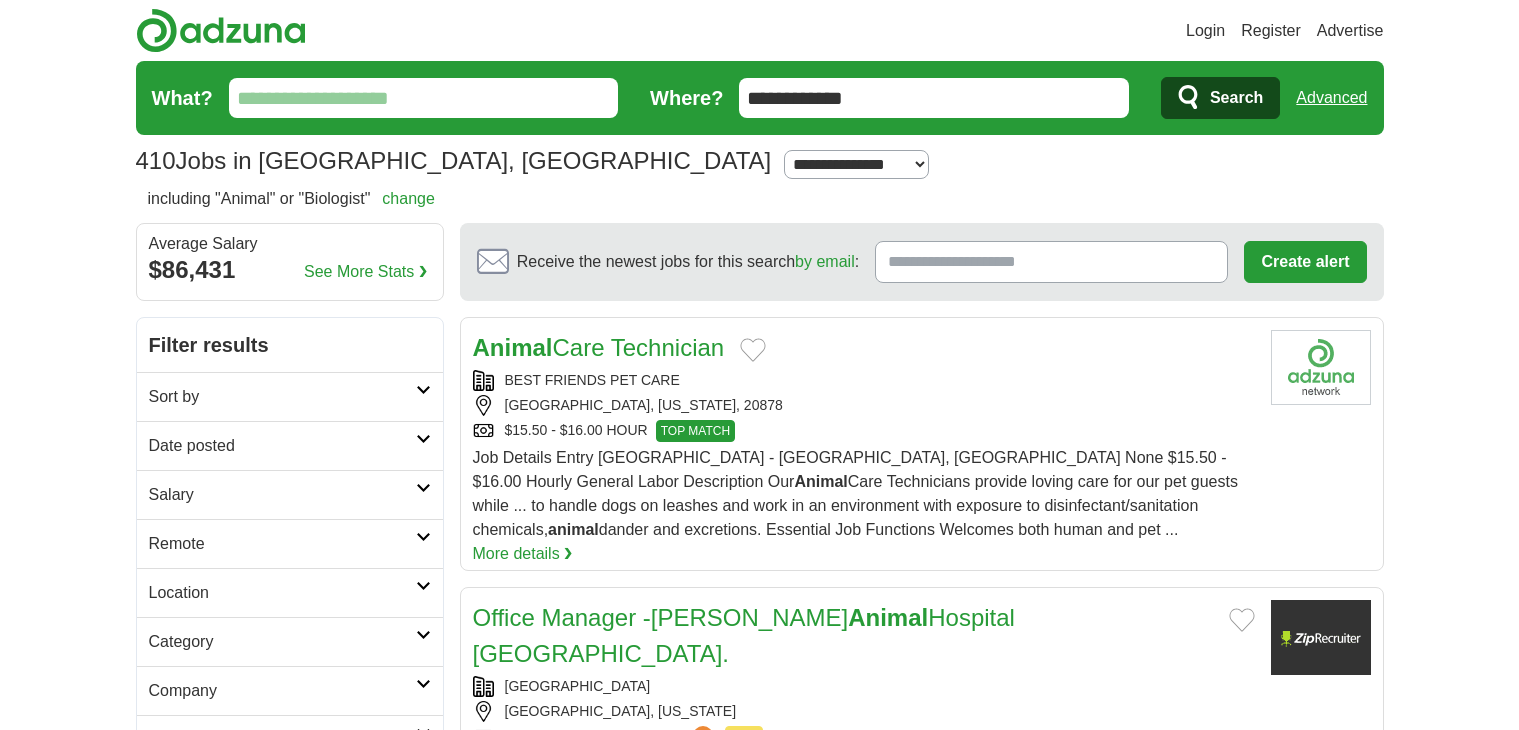 scroll, scrollTop: 0, scrollLeft: 0, axis: both 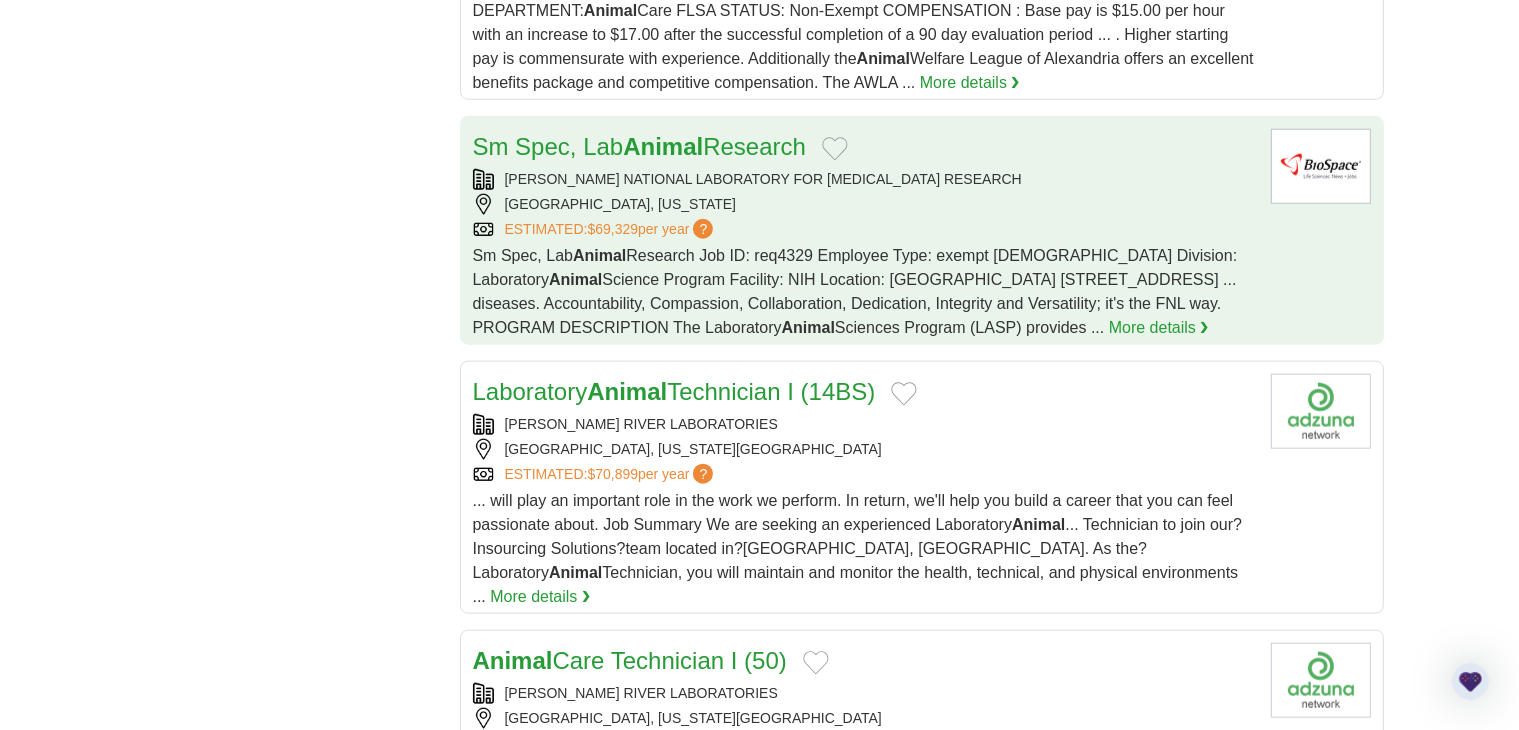 click on "FREDERICK NATIONAL LABORATORY FOR CANCER RESEARCH
BETHESDA, MARYLAND
ESTIMATED:
$69,329
per year
?" at bounding box center [864, 204] 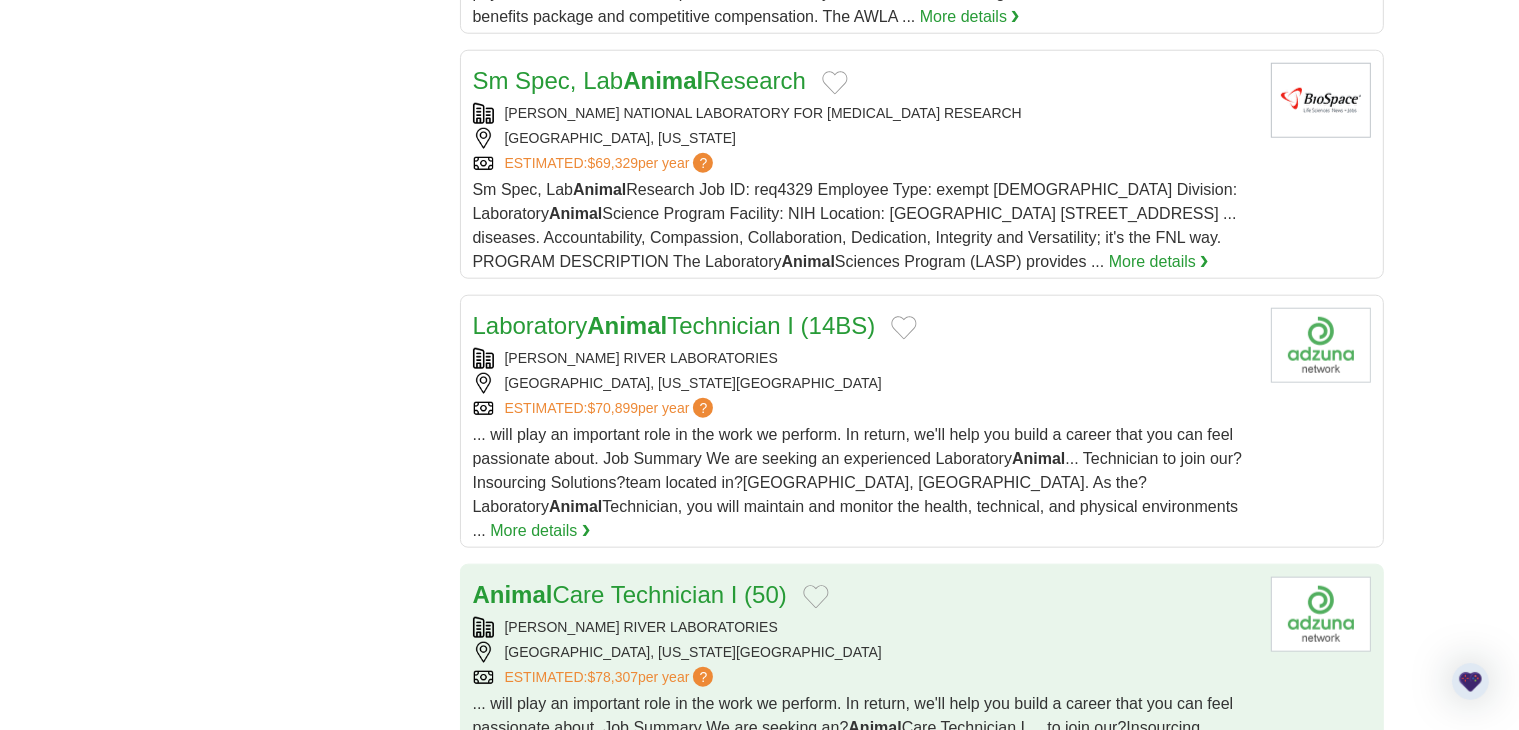 scroll, scrollTop: 2030, scrollLeft: 0, axis: vertical 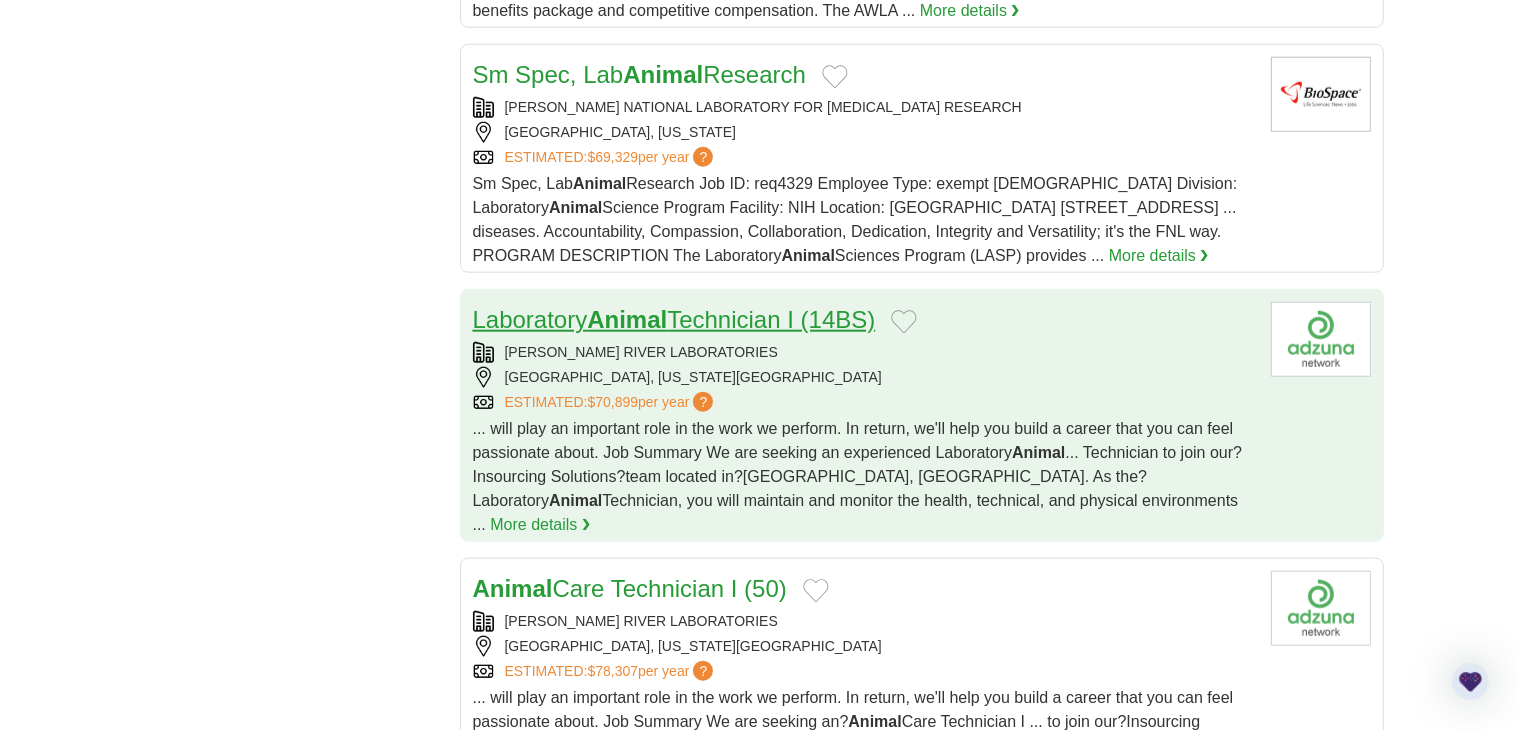 click on "Laboratory  Animal  Technician I (14BS)" at bounding box center (674, 319) 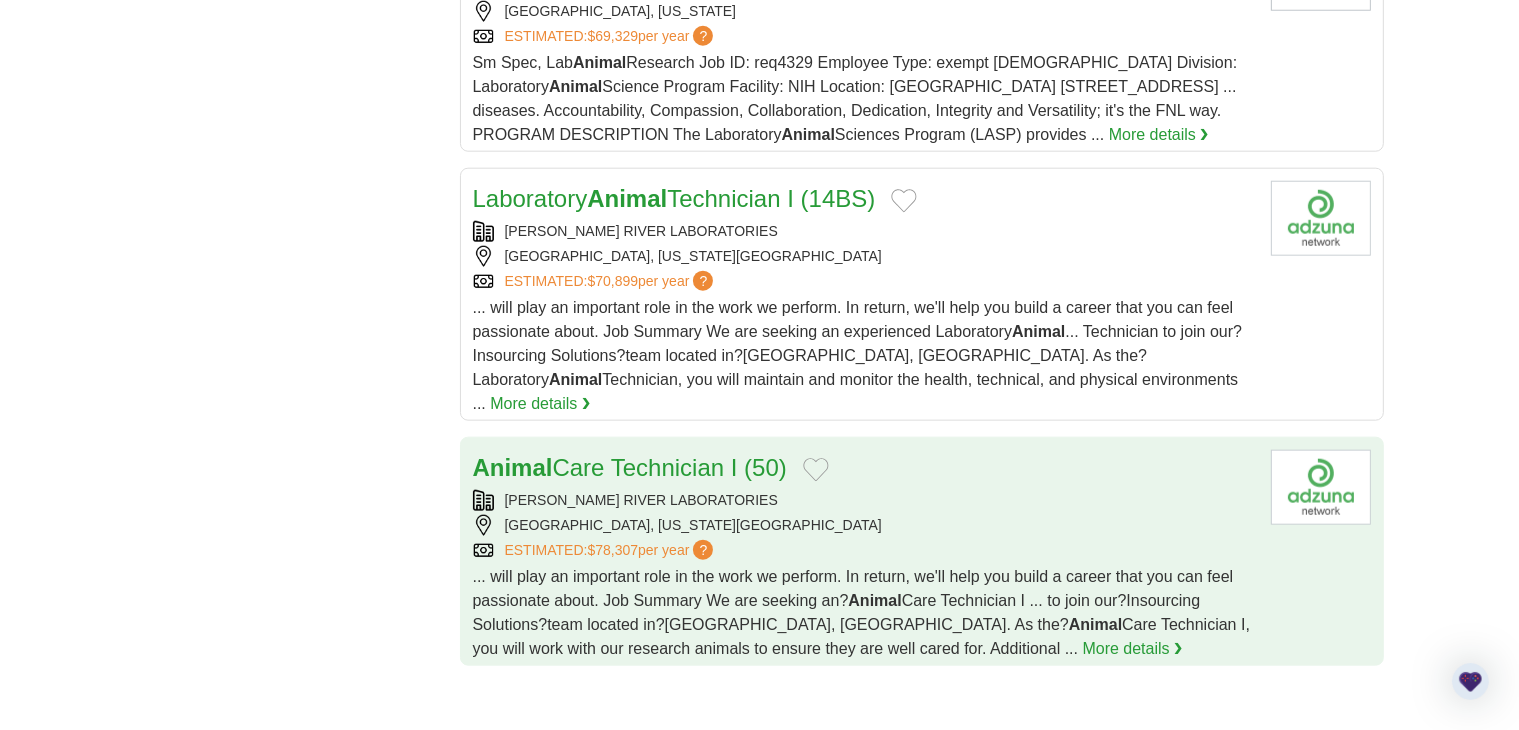 scroll, scrollTop: 2160, scrollLeft: 0, axis: vertical 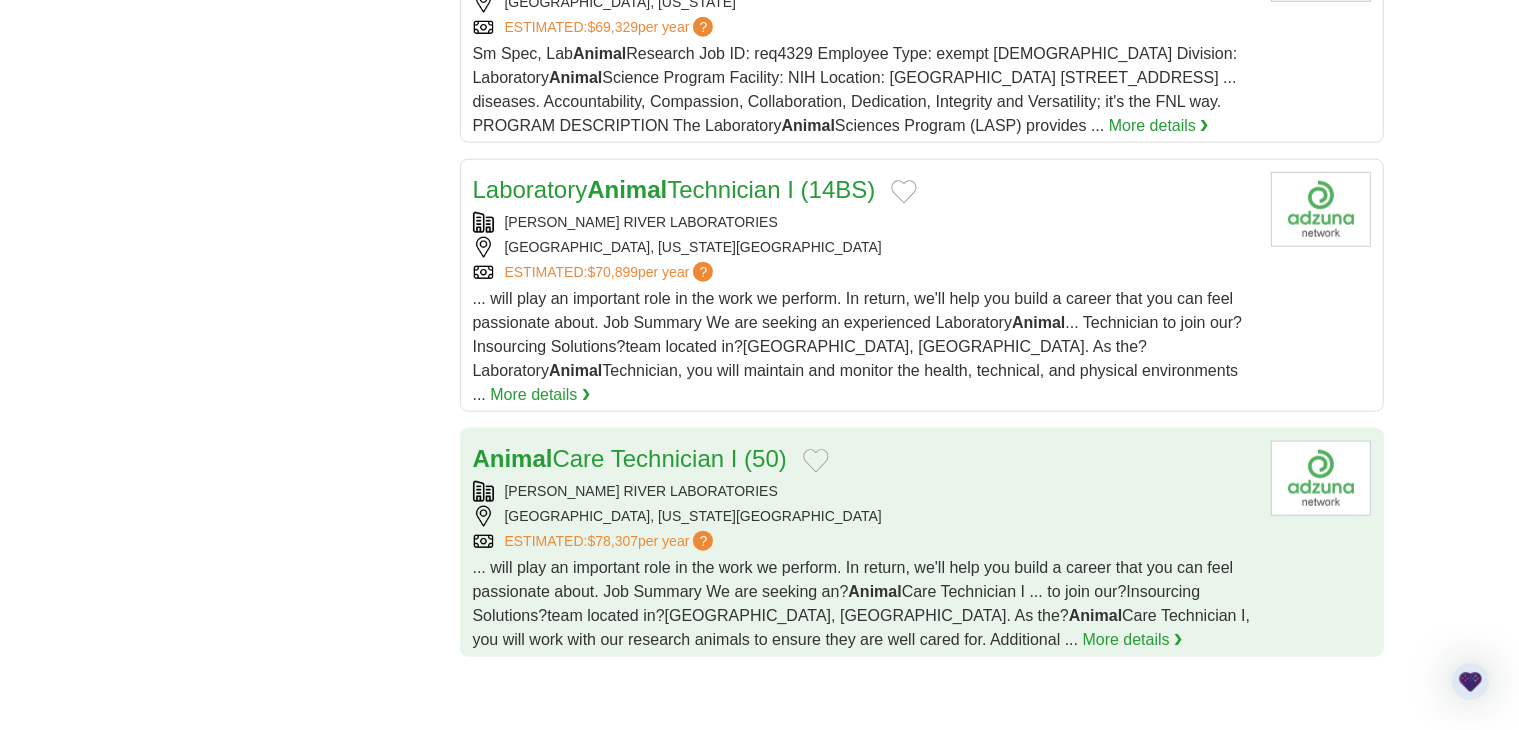 click on "[GEOGRAPHIC_DATA], [US_STATE][GEOGRAPHIC_DATA]" at bounding box center [864, 516] 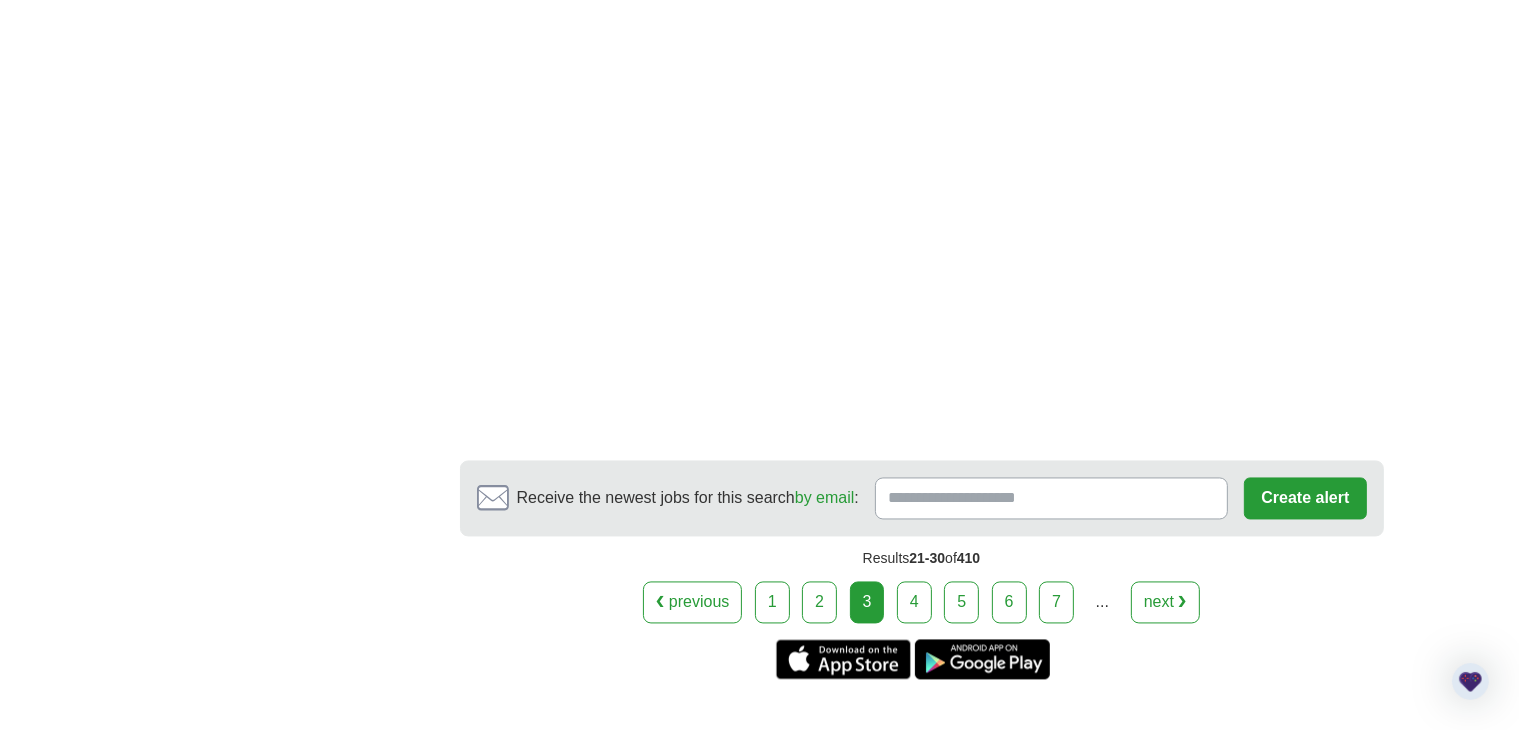 scroll, scrollTop: 3870, scrollLeft: 0, axis: vertical 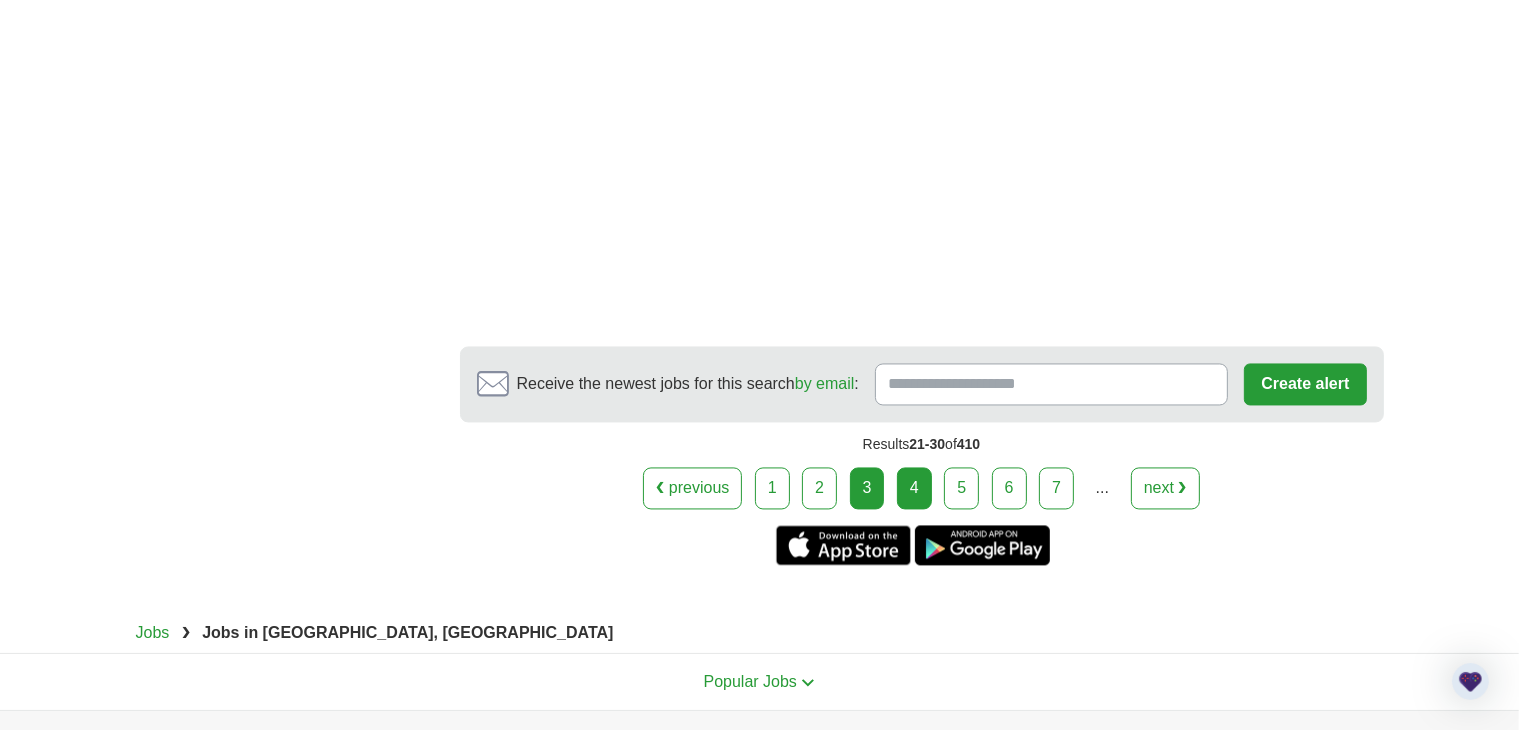 click on "4" at bounding box center (914, 488) 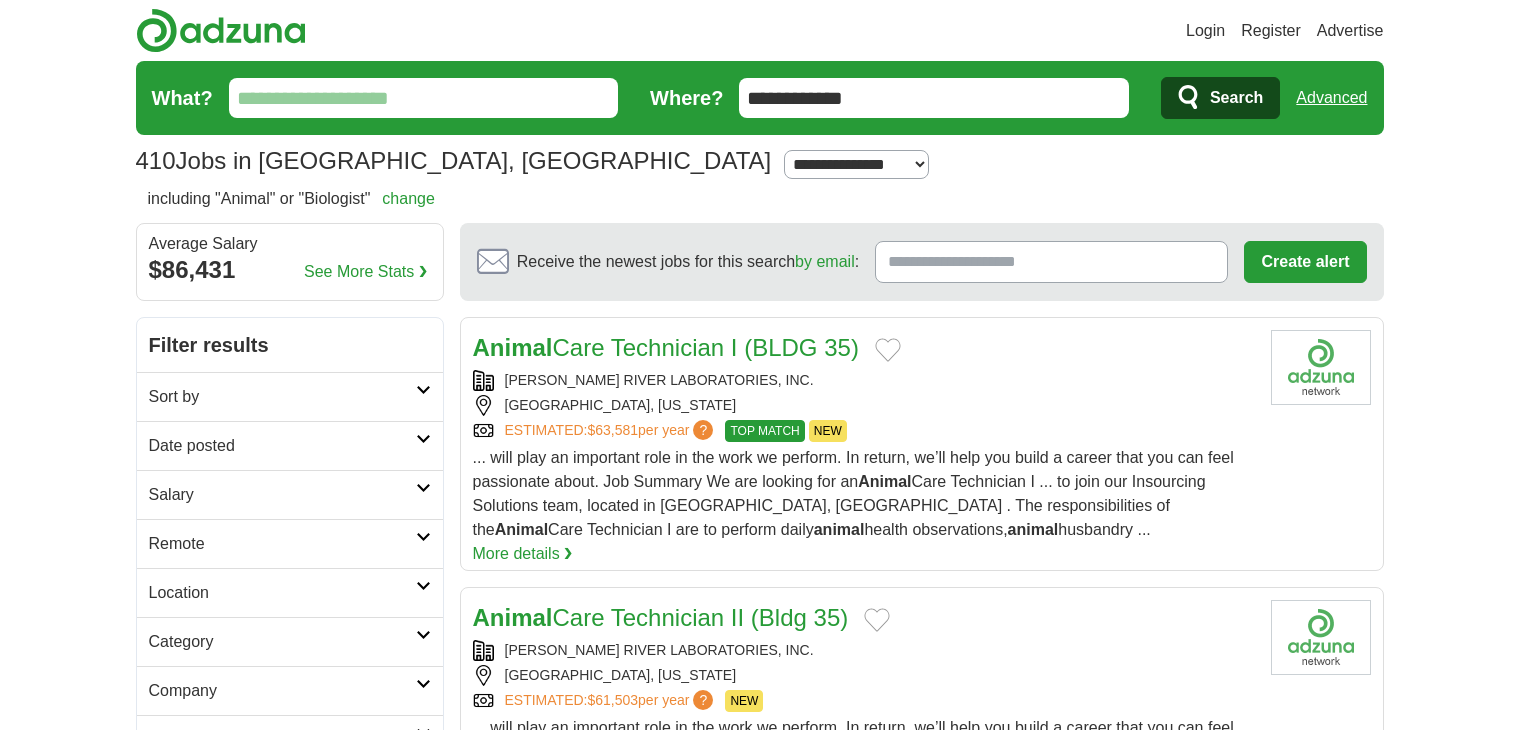 scroll, scrollTop: 0, scrollLeft: 0, axis: both 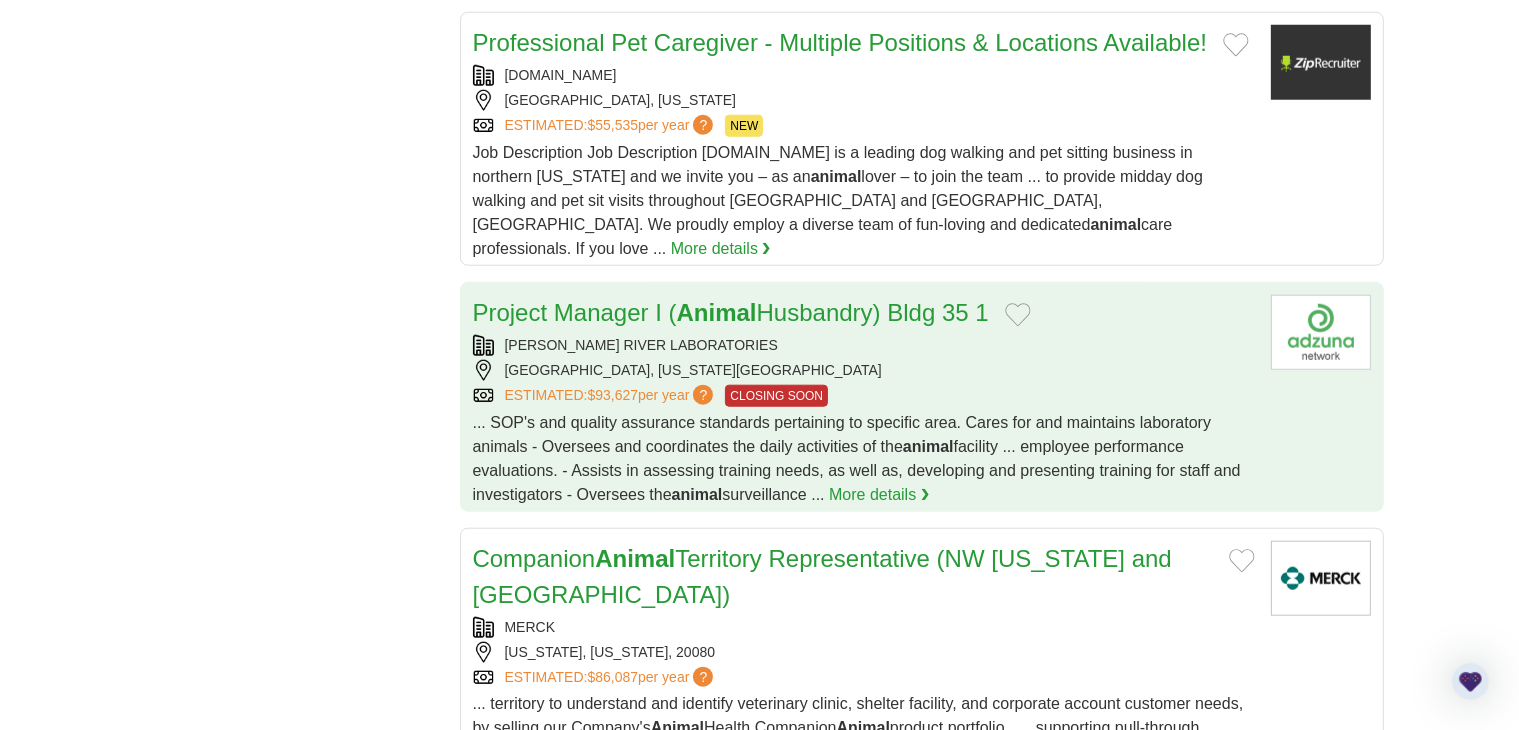 click on "CHARLES RIVER LABORATORIES" at bounding box center [864, 345] 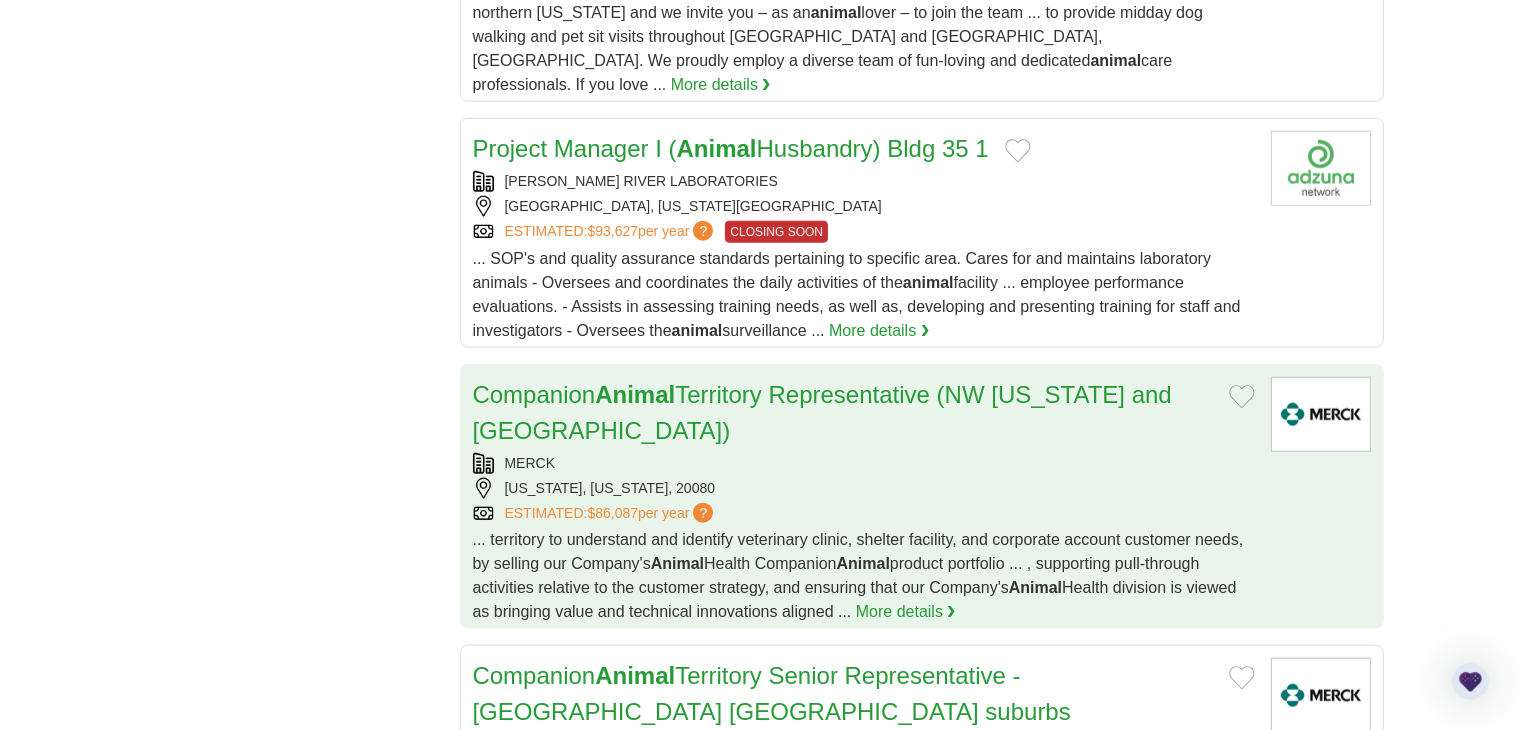 scroll, scrollTop: 2103, scrollLeft: 0, axis: vertical 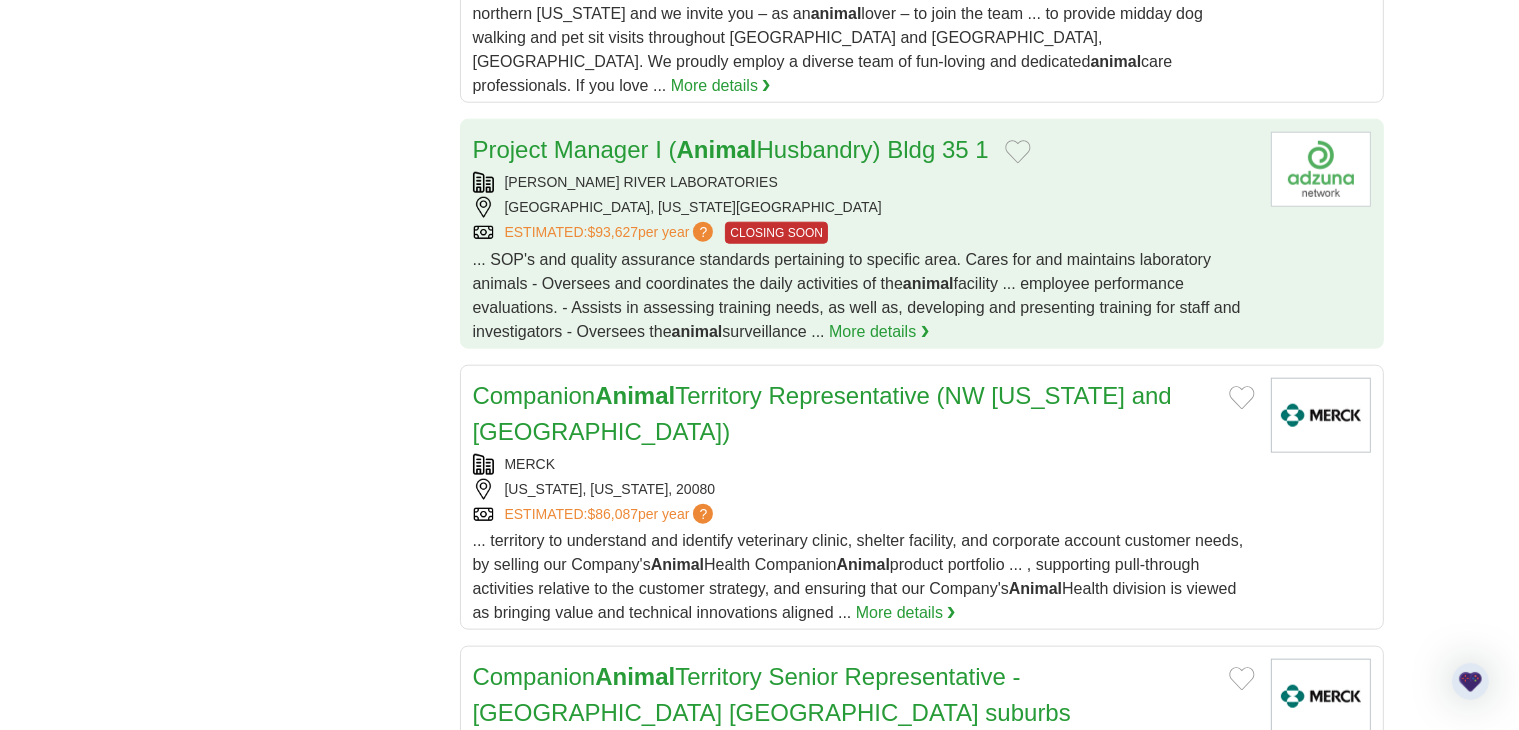 click on "[GEOGRAPHIC_DATA], [US_STATE][GEOGRAPHIC_DATA]" at bounding box center [864, 207] 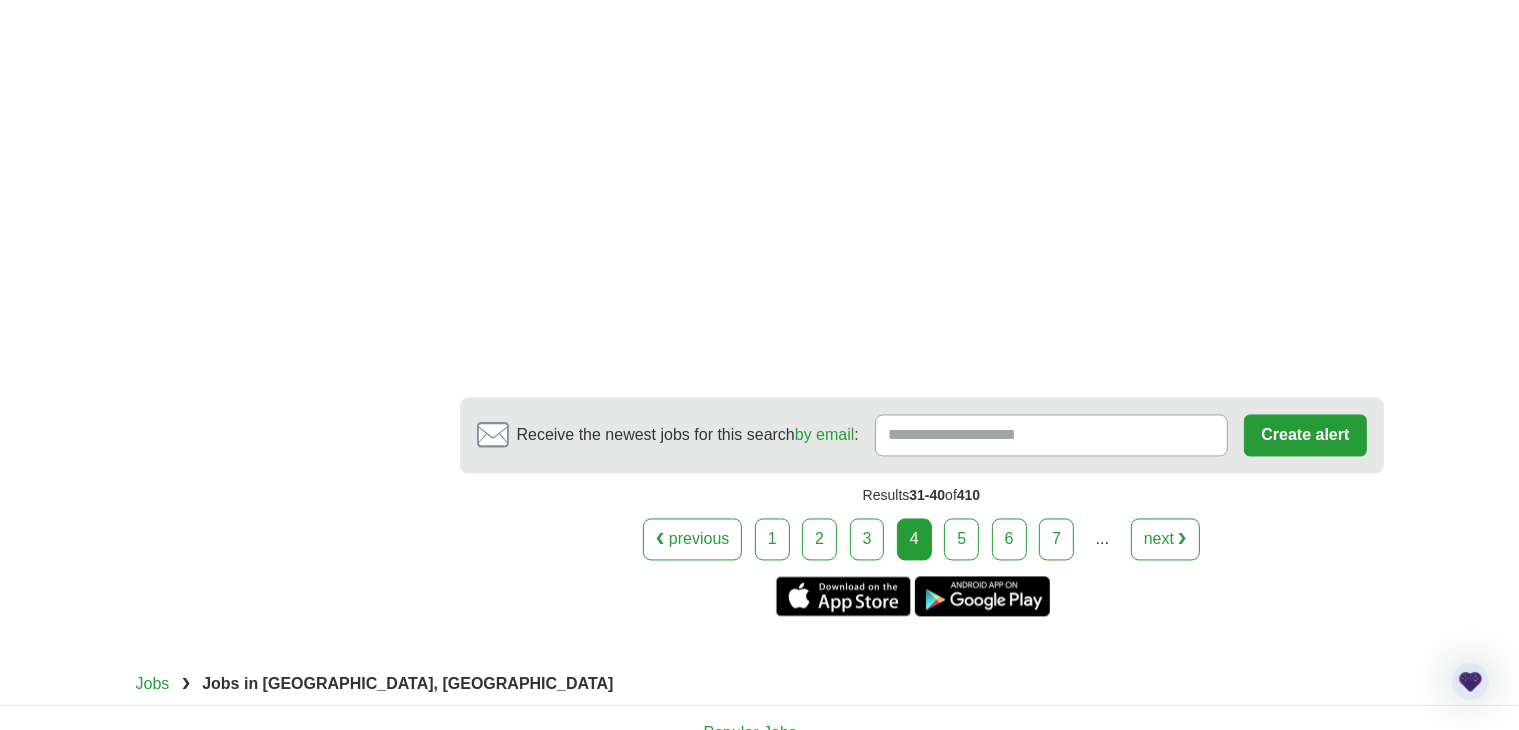 scroll, scrollTop: 3731, scrollLeft: 0, axis: vertical 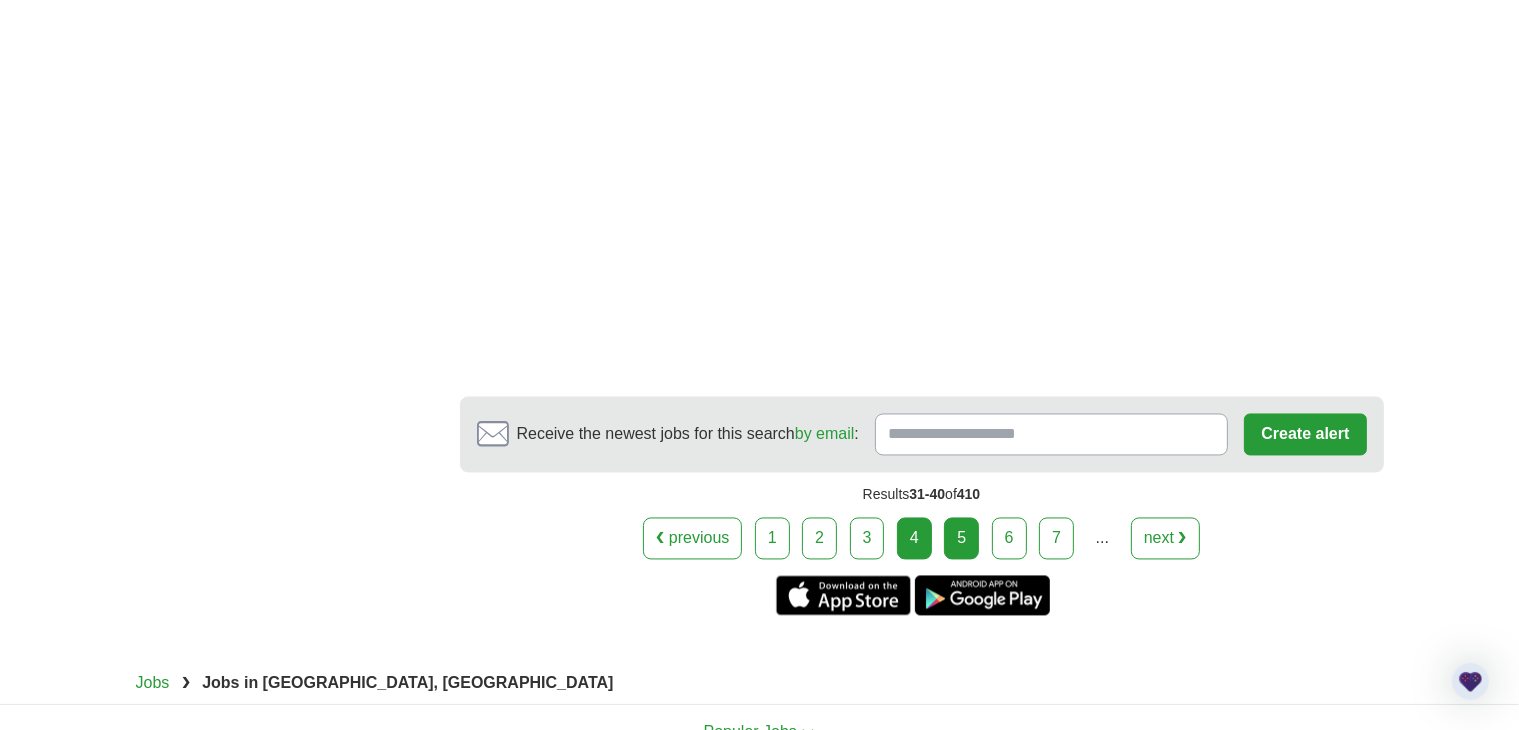 click on "5" at bounding box center [961, 539] 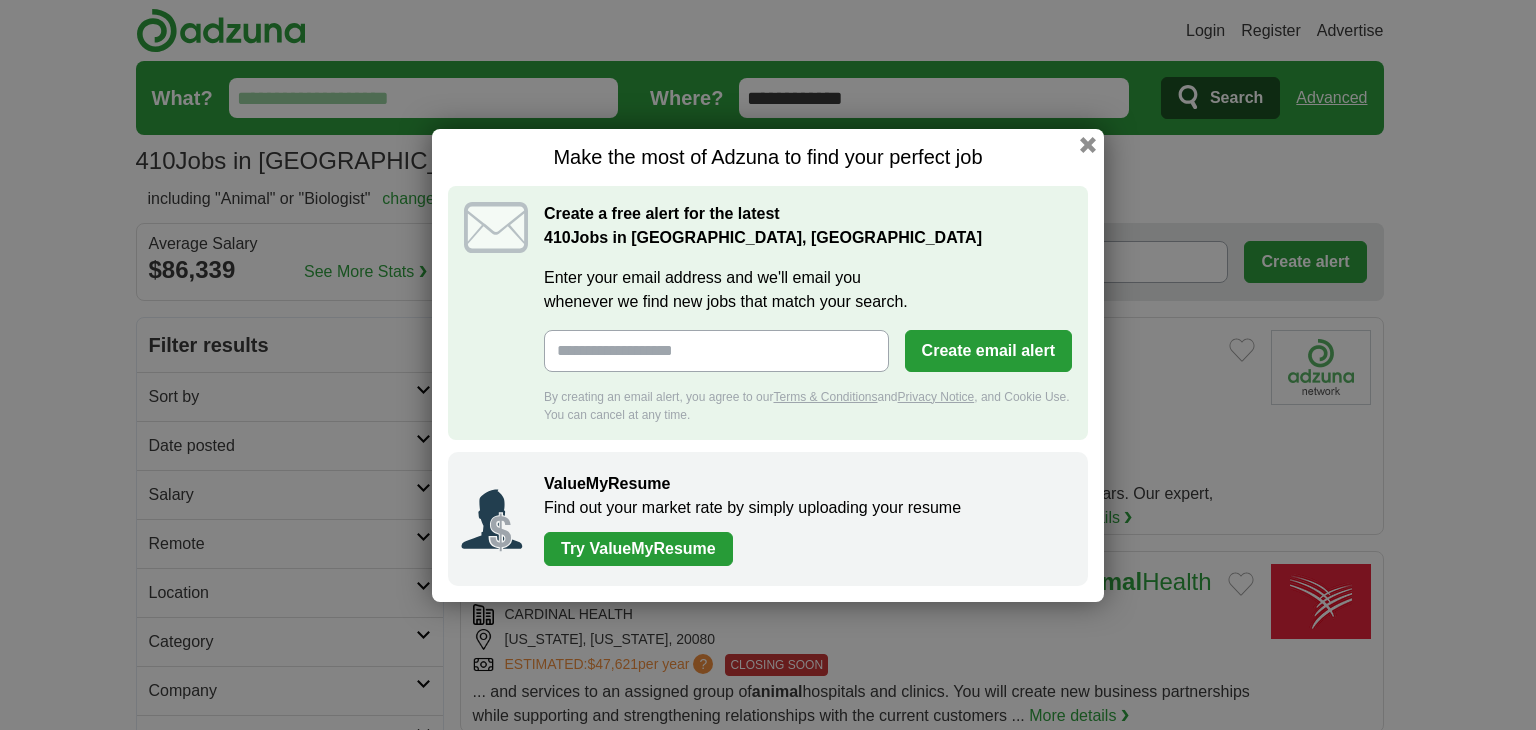 scroll, scrollTop: 0, scrollLeft: 0, axis: both 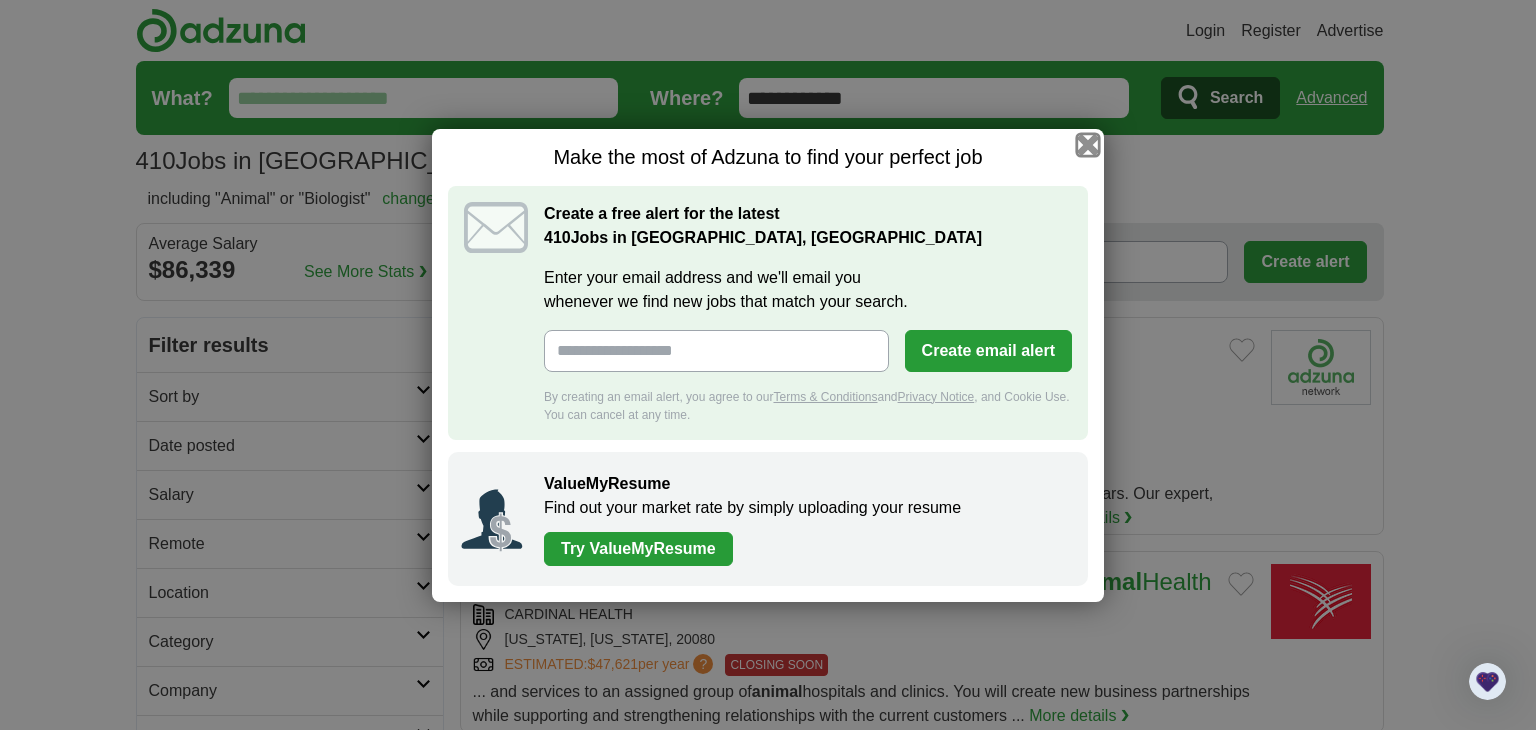 click at bounding box center [1088, 144] 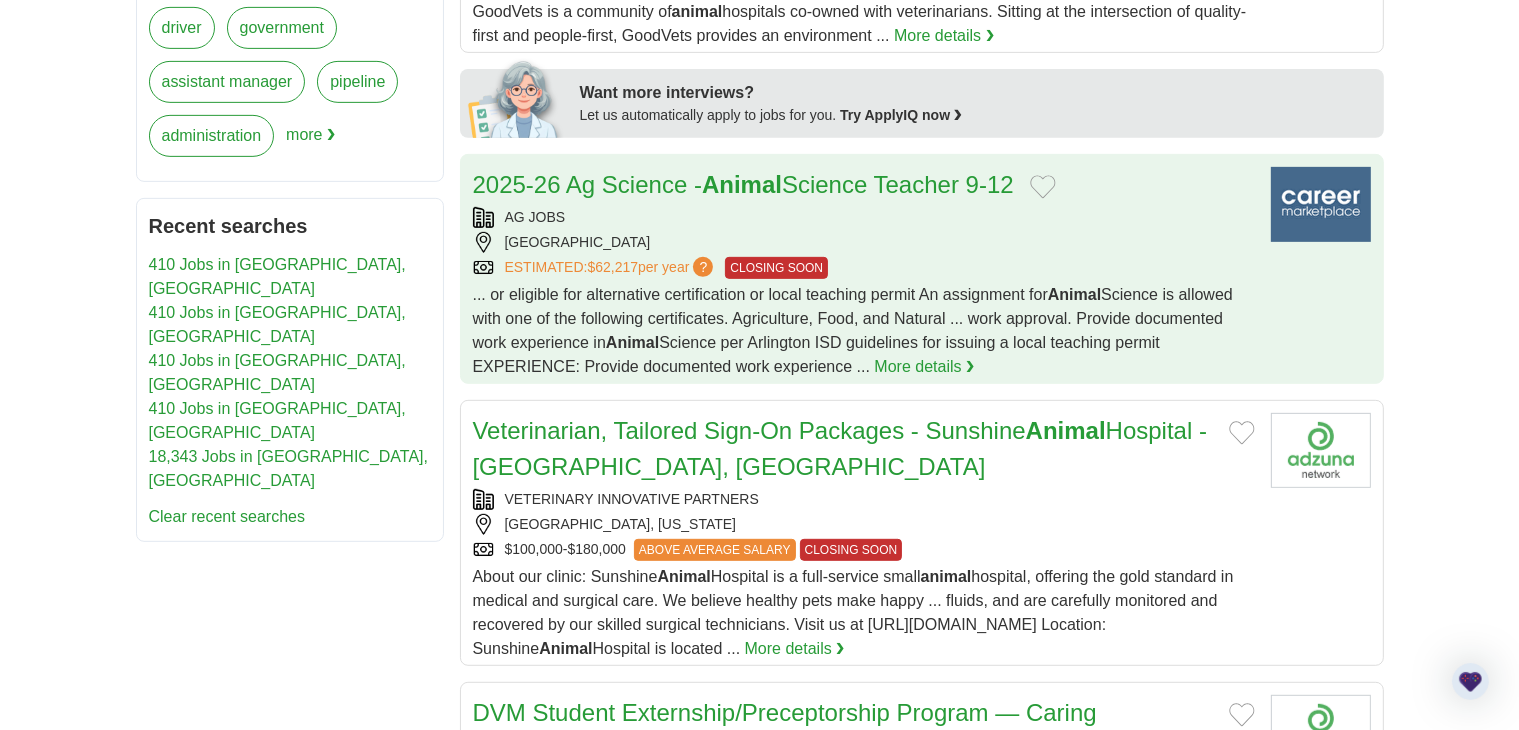scroll, scrollTop: 879, scrollLeft: 0, axis: vertical 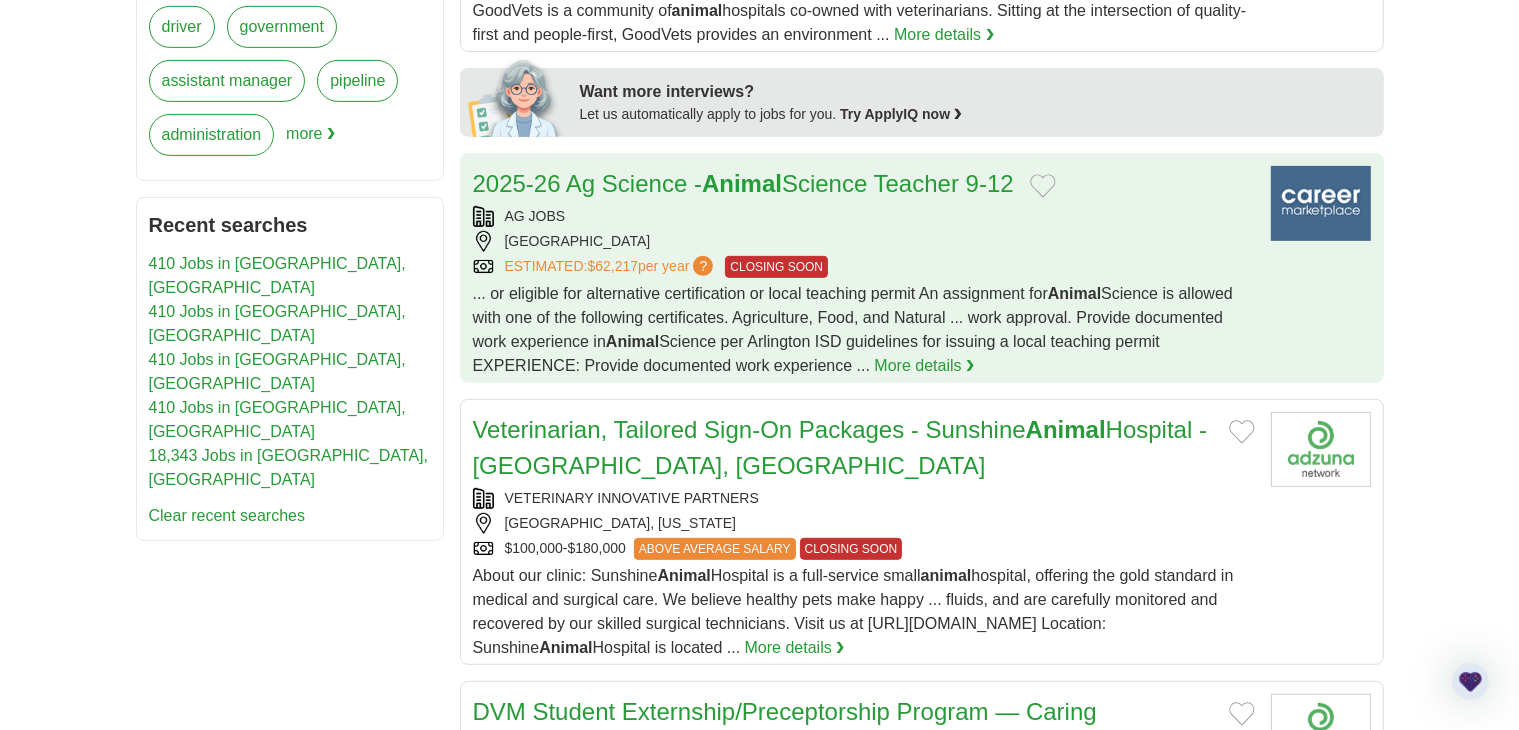 click on "[GEOGRAPHIC_DATA]" at bounding box center (864, 241) 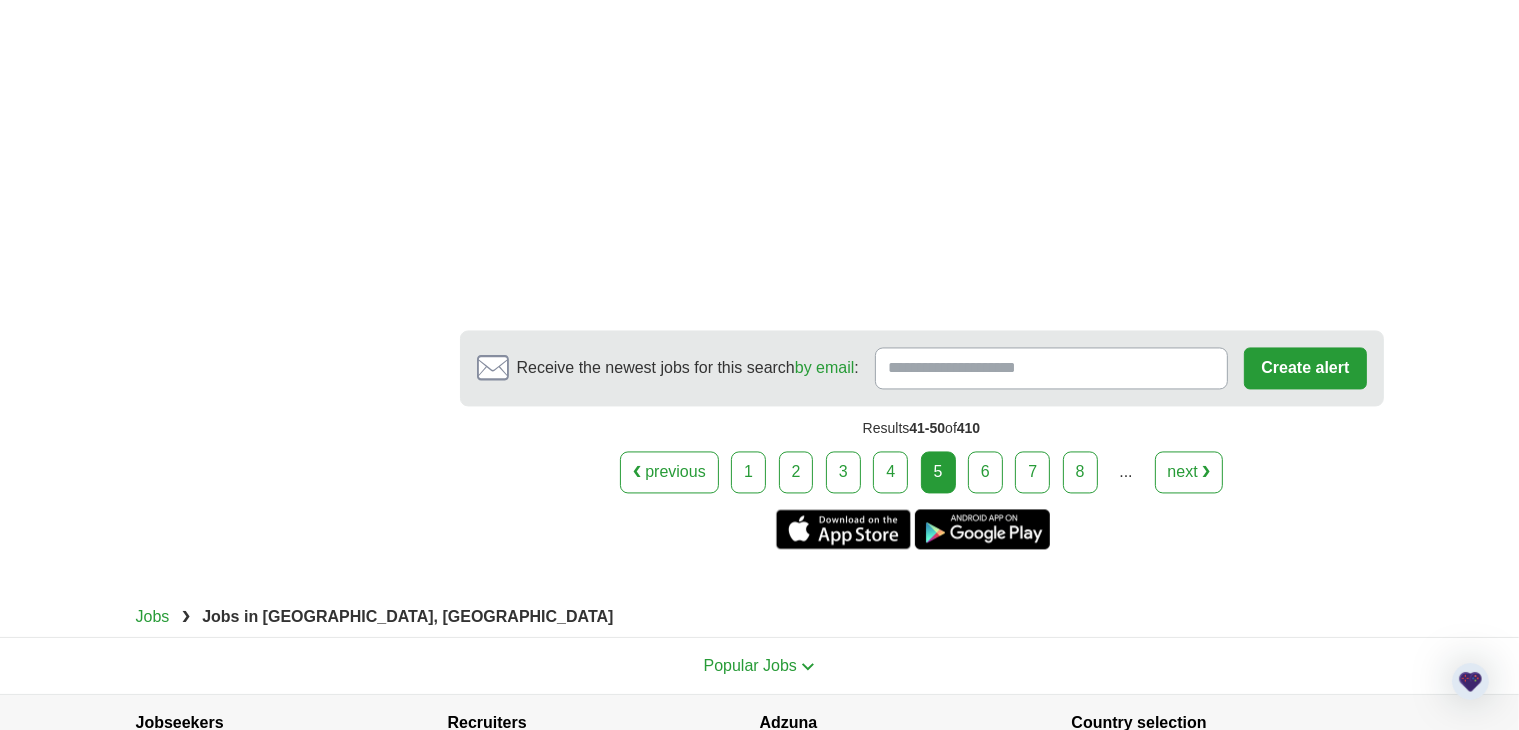 scroll, scrollTop: 4059, scrollLeft: 0, axis: vertical 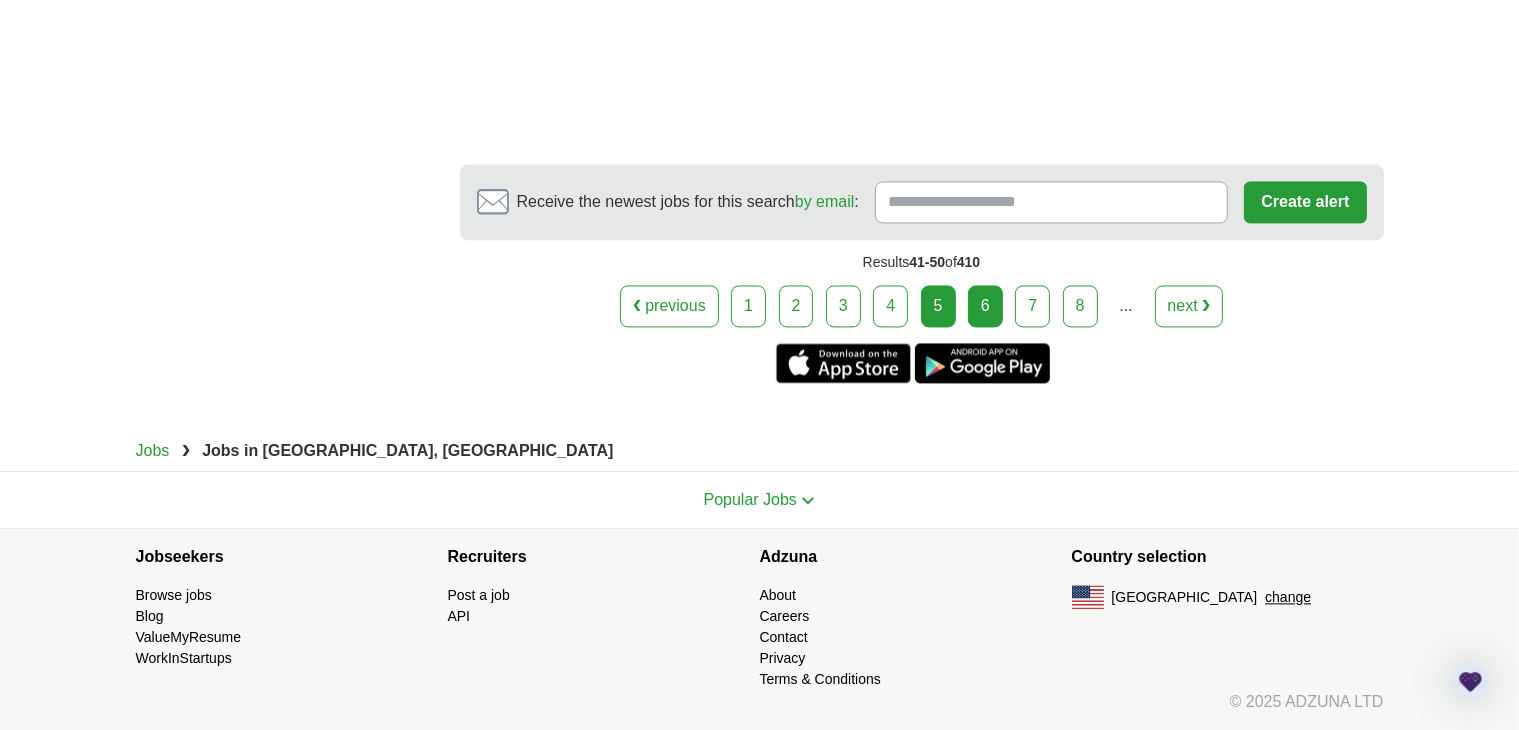 click on "6" at bounding box center (985, 306) 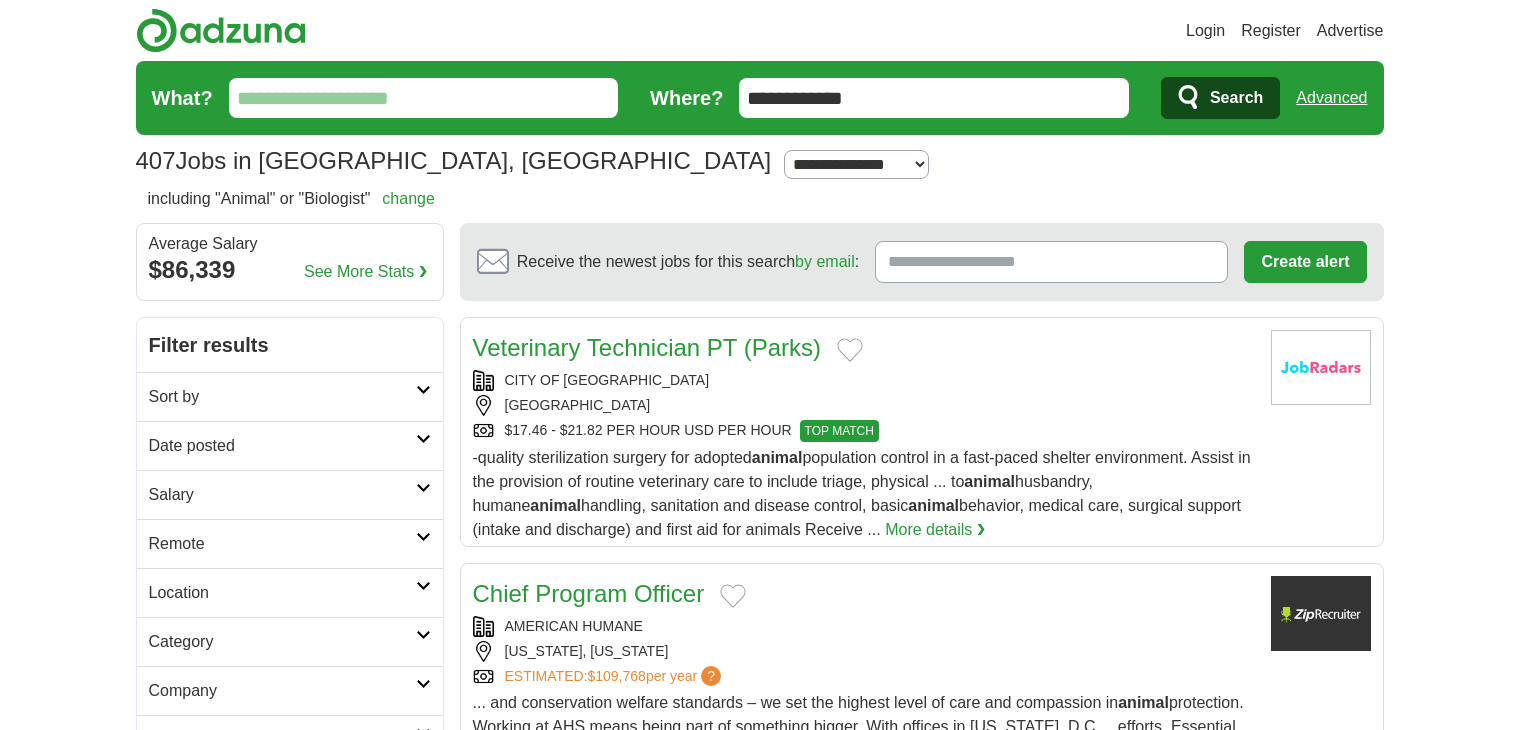 scroll, scrollTop: 0, scrollLeft: 0, axis: both 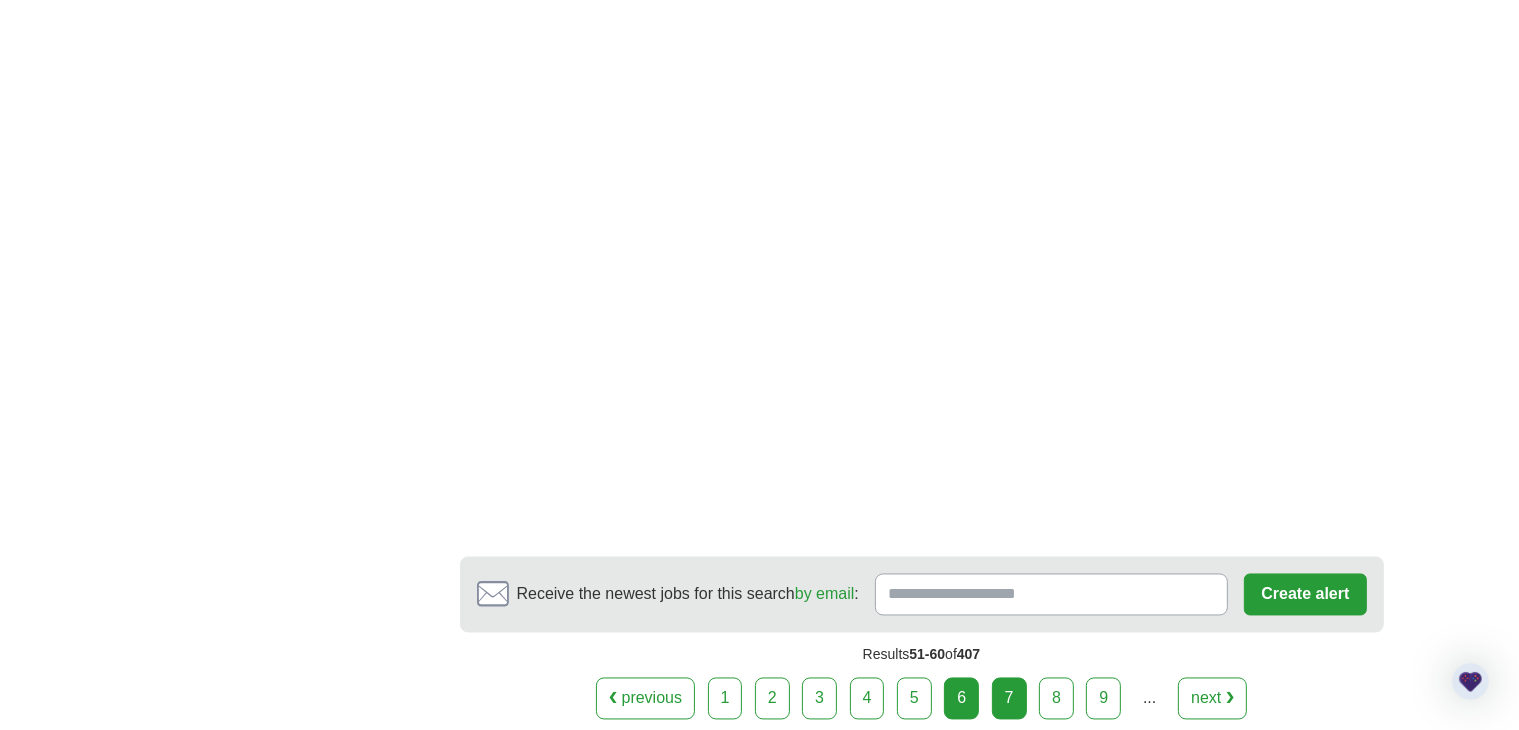 click on "7" at bounding box center [1009, 699] 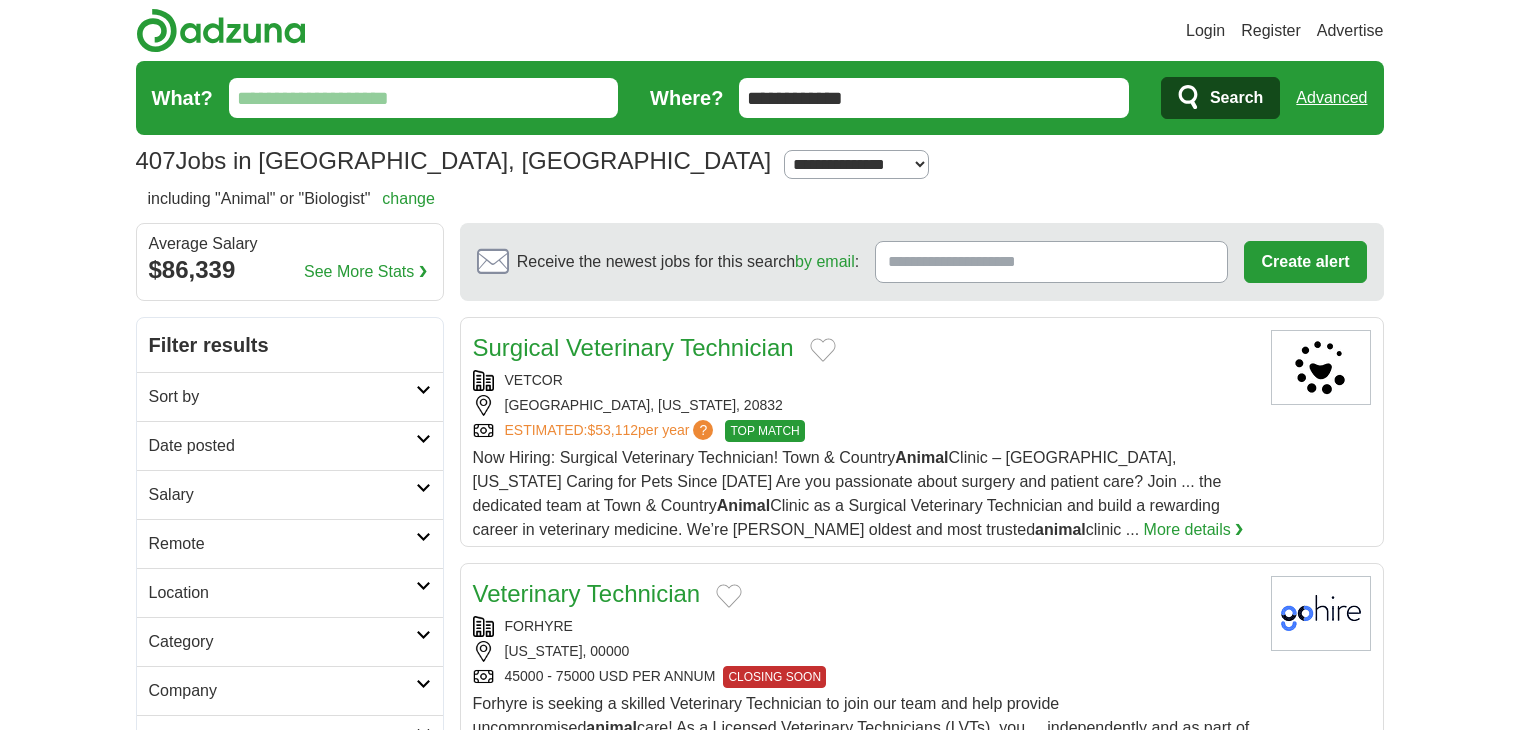 scroll, scrollTop: 0, scrollLeft: 0, axis: both 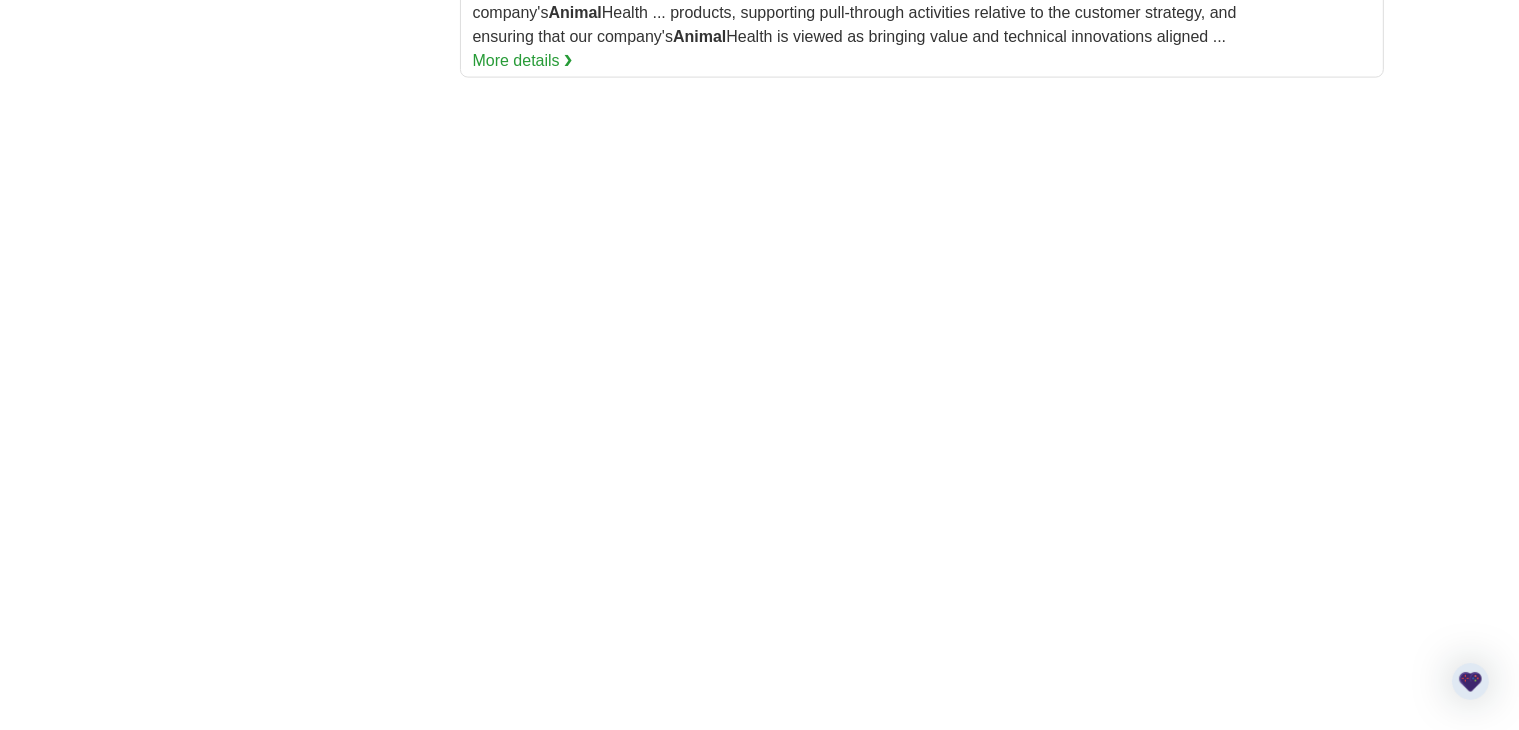 drag, startPoint x: 690, startPoint y: 509, endPoint x: 374, endPoint y: 301, distance: 378.31204 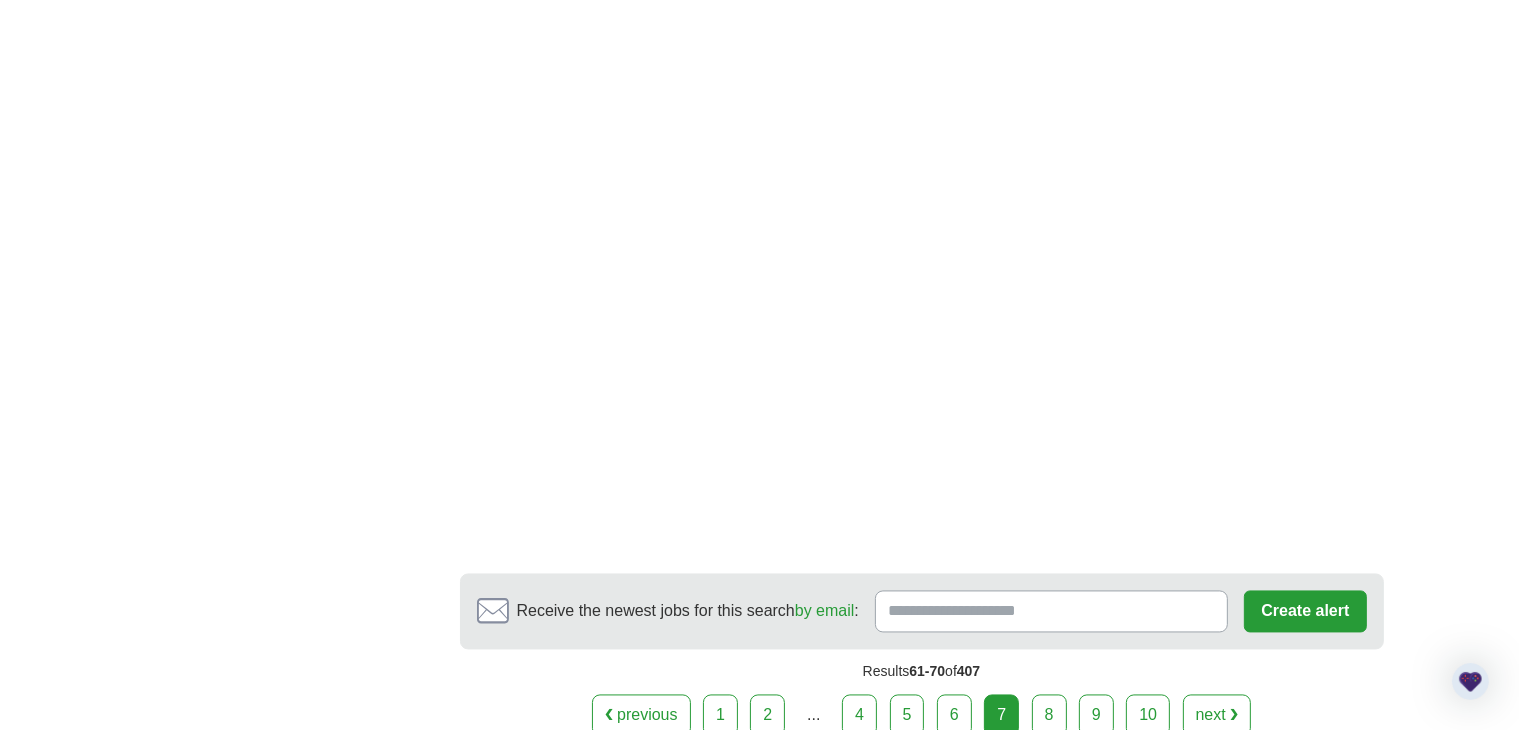 scroll, scrollTop: 3802, scrollLeft: 0, axis: vertical 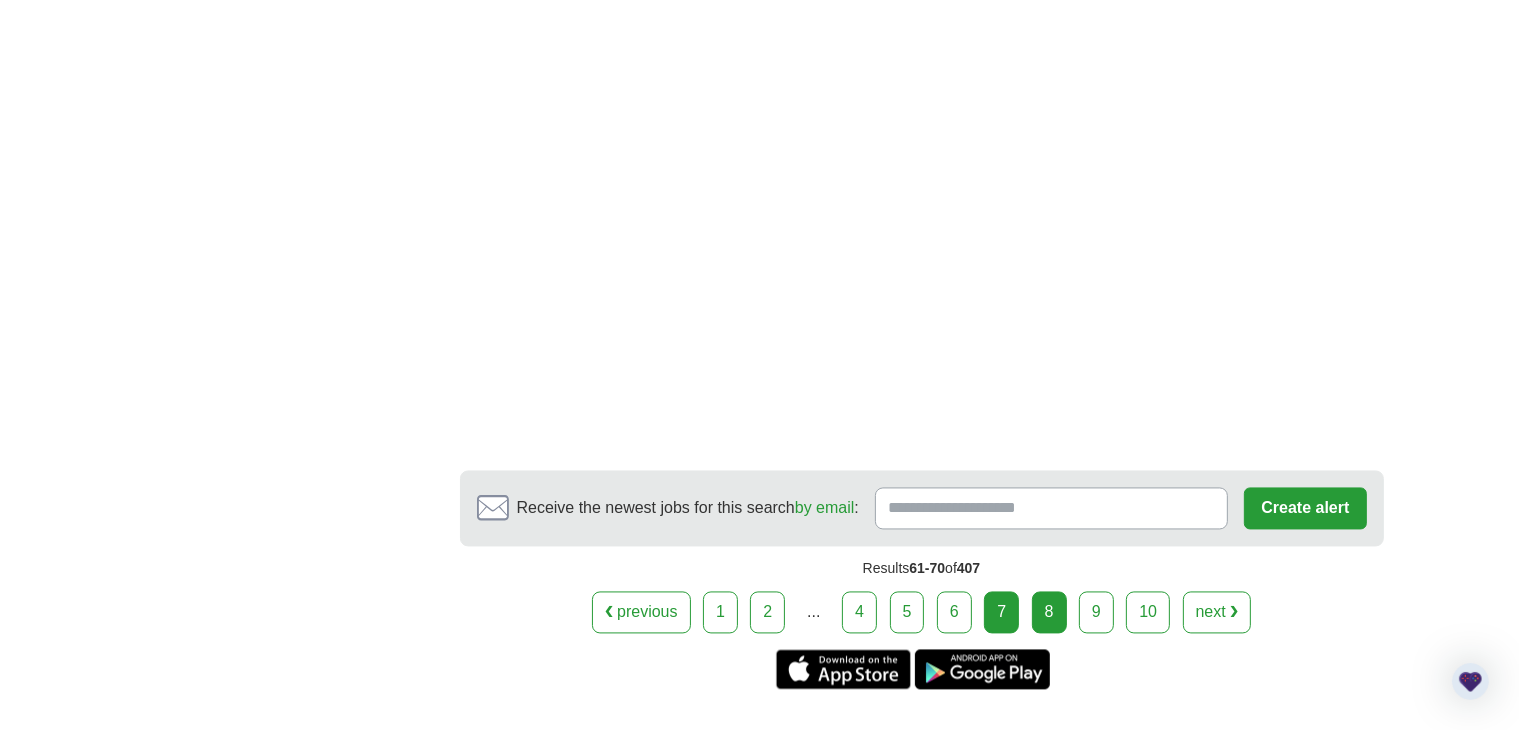 click on "8" at bounding box center (1049, 612) 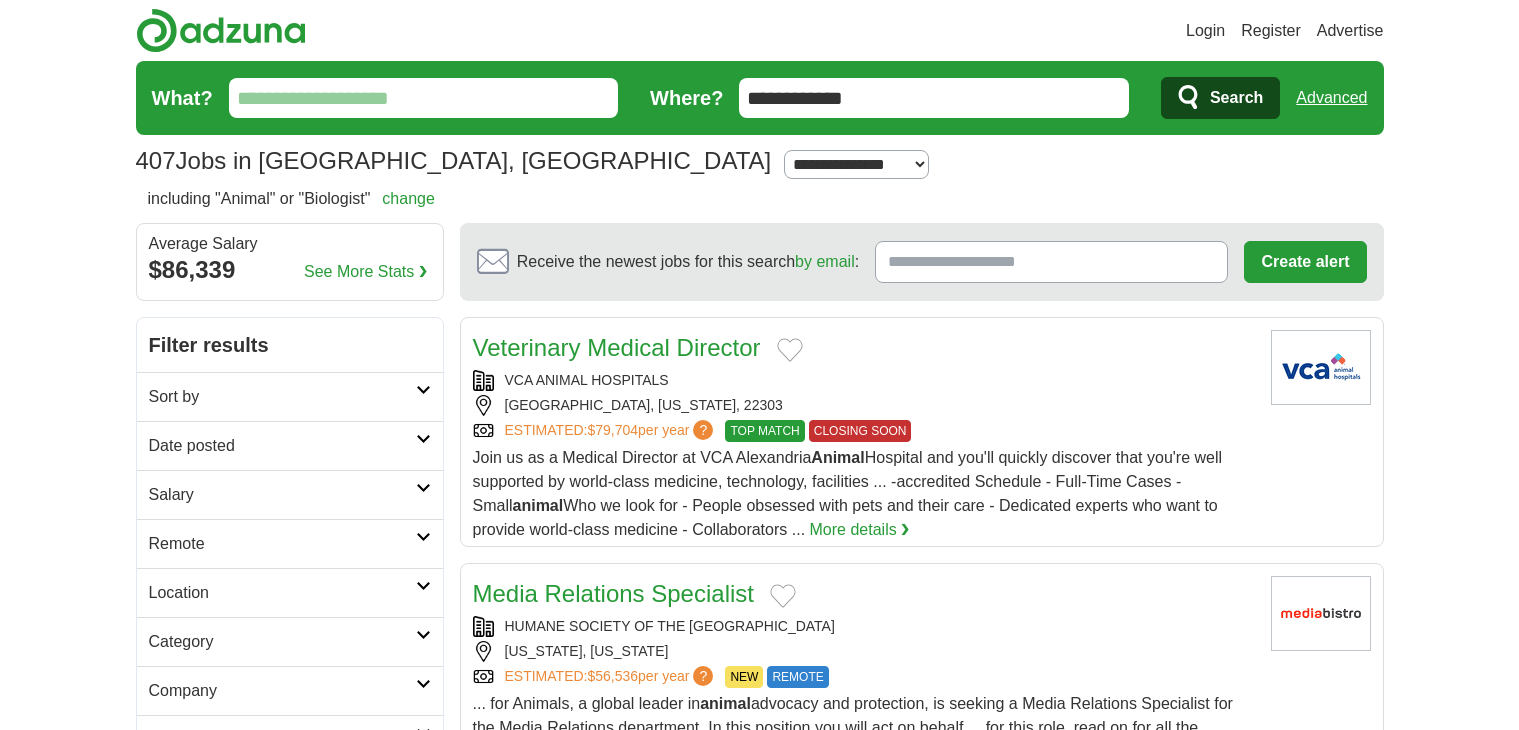scroll, scrollTop: 0, scrollLeft: 0, axis: both 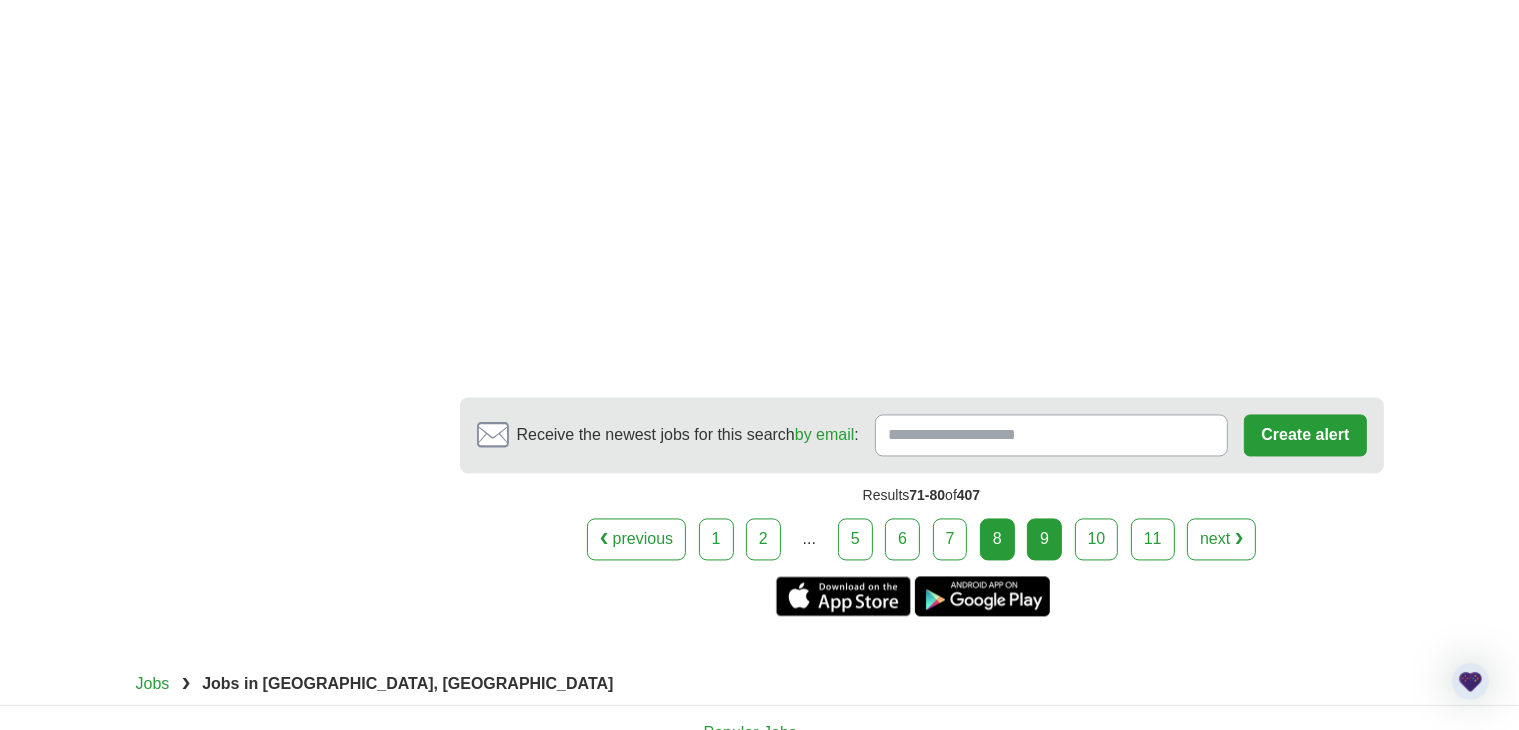 click on "9" at bounding box center (1044, 540) 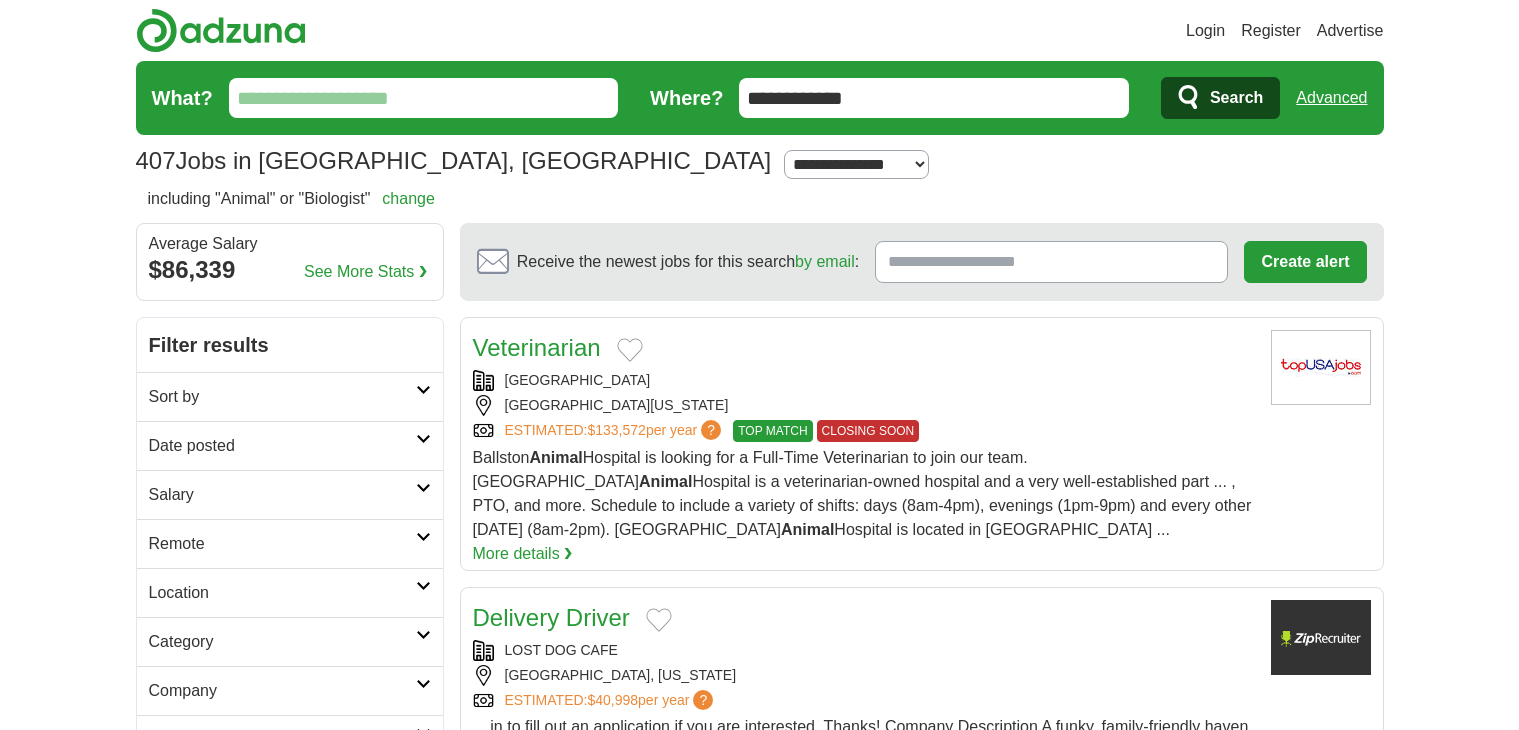 scroll, scrollTop: 0, scrollLeft: 0, axis: both 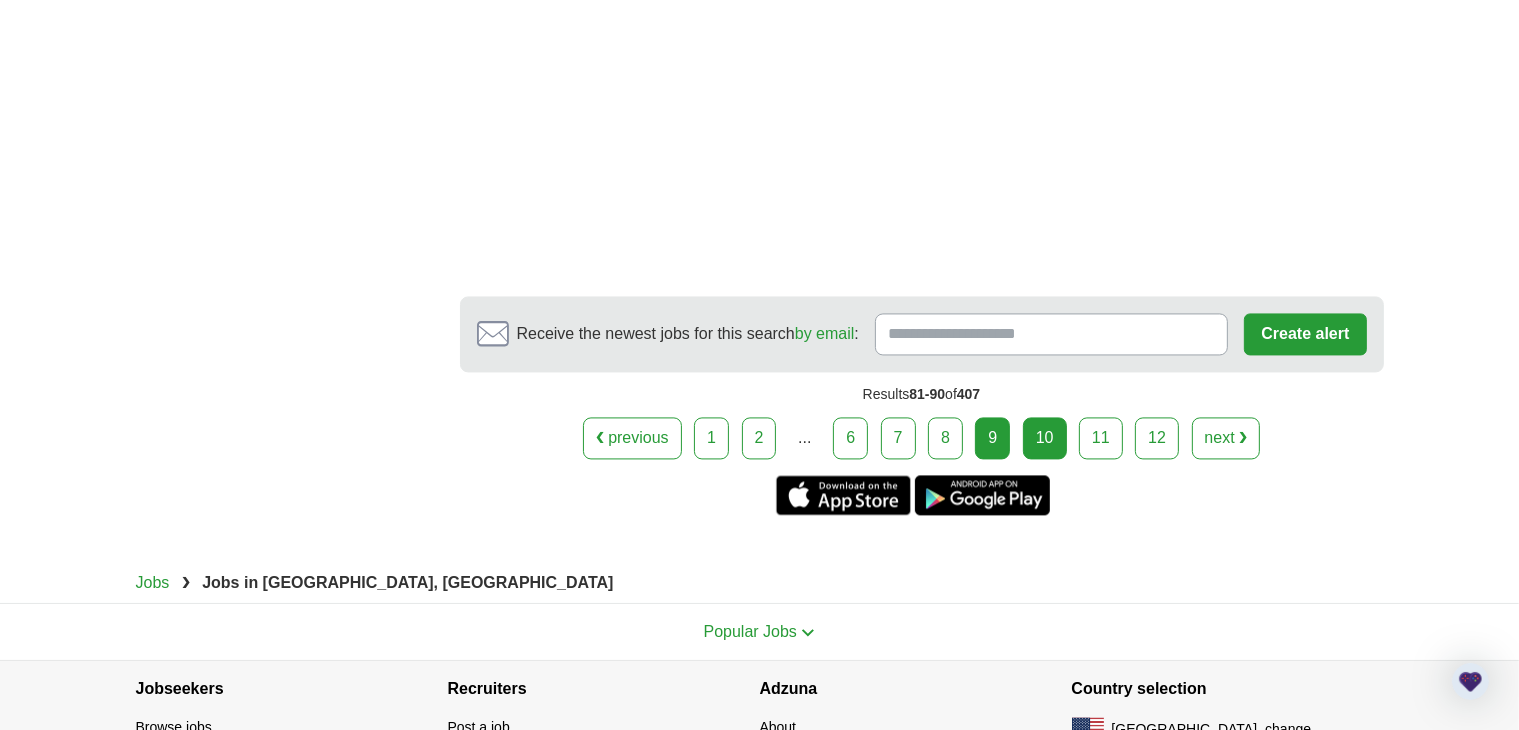 click on "10" at bounding box center [1045, 438] 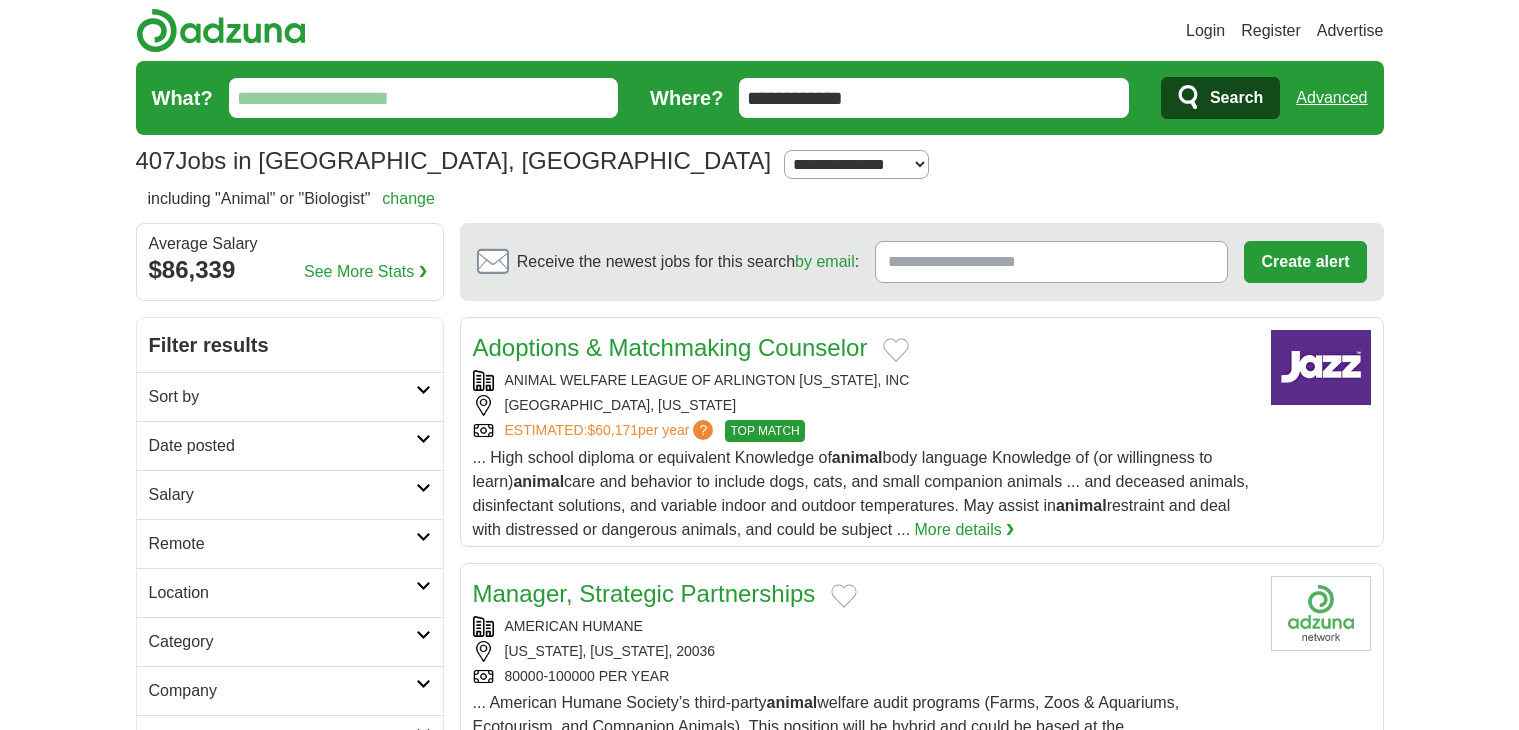 scroll, scrollTop: 0, scrollLeft: 0, axis: both 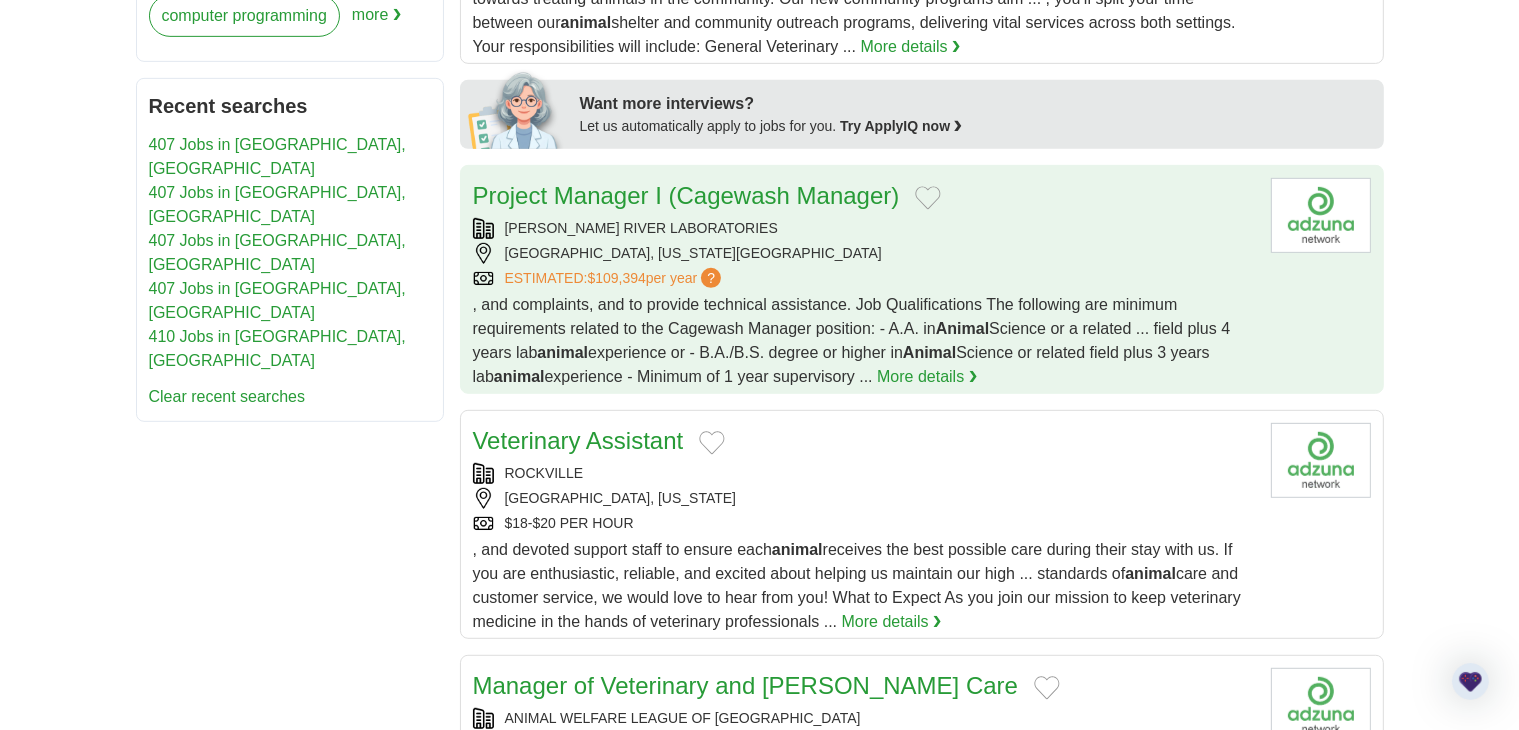 click on "Project Manager I (Cagewash Manager)
CHARLES RIVER LABORATORIES
BETHESDA, MARYLAND, 20814
ESTIMATED:
$109,394
per year
?
Animal  Science or a related ...  field plus 4 years lab  animal  experience or - B.A./B.S. degree or higher in  Animal animal" at bounding box center [864, 283] 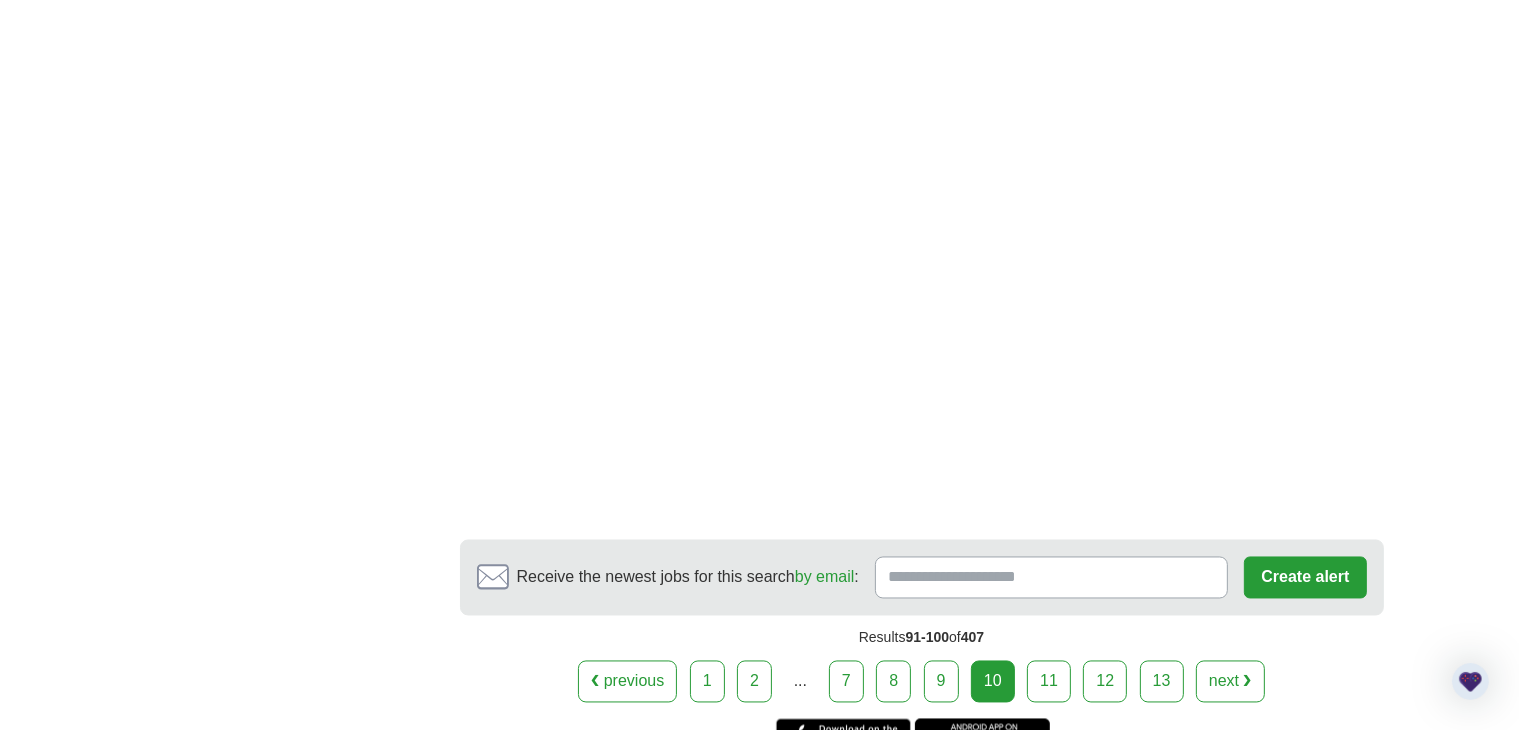 scroll, scrollTop: 3699, scrollLeft: 0, axis: vertical 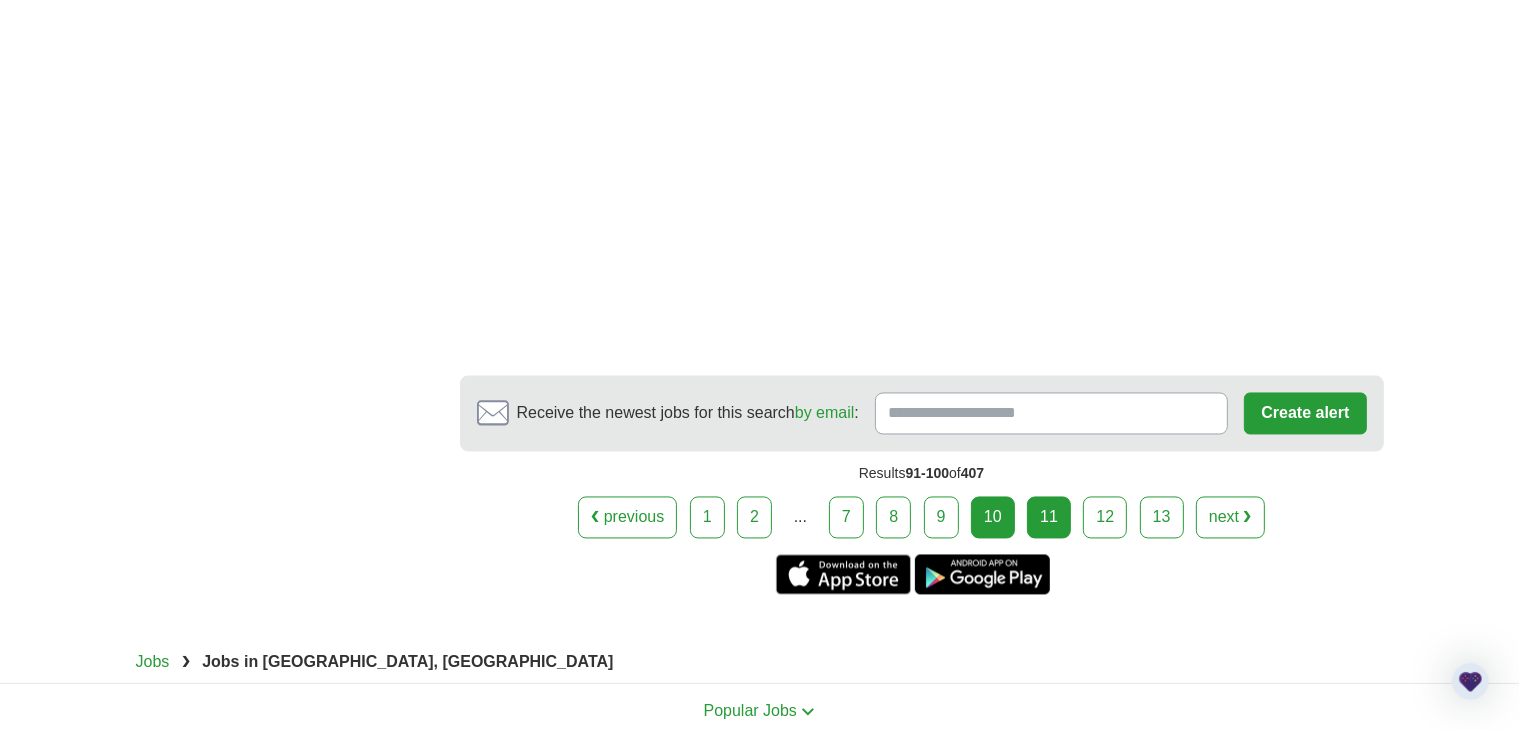 click on "11" at bounding box center (1049, 518) 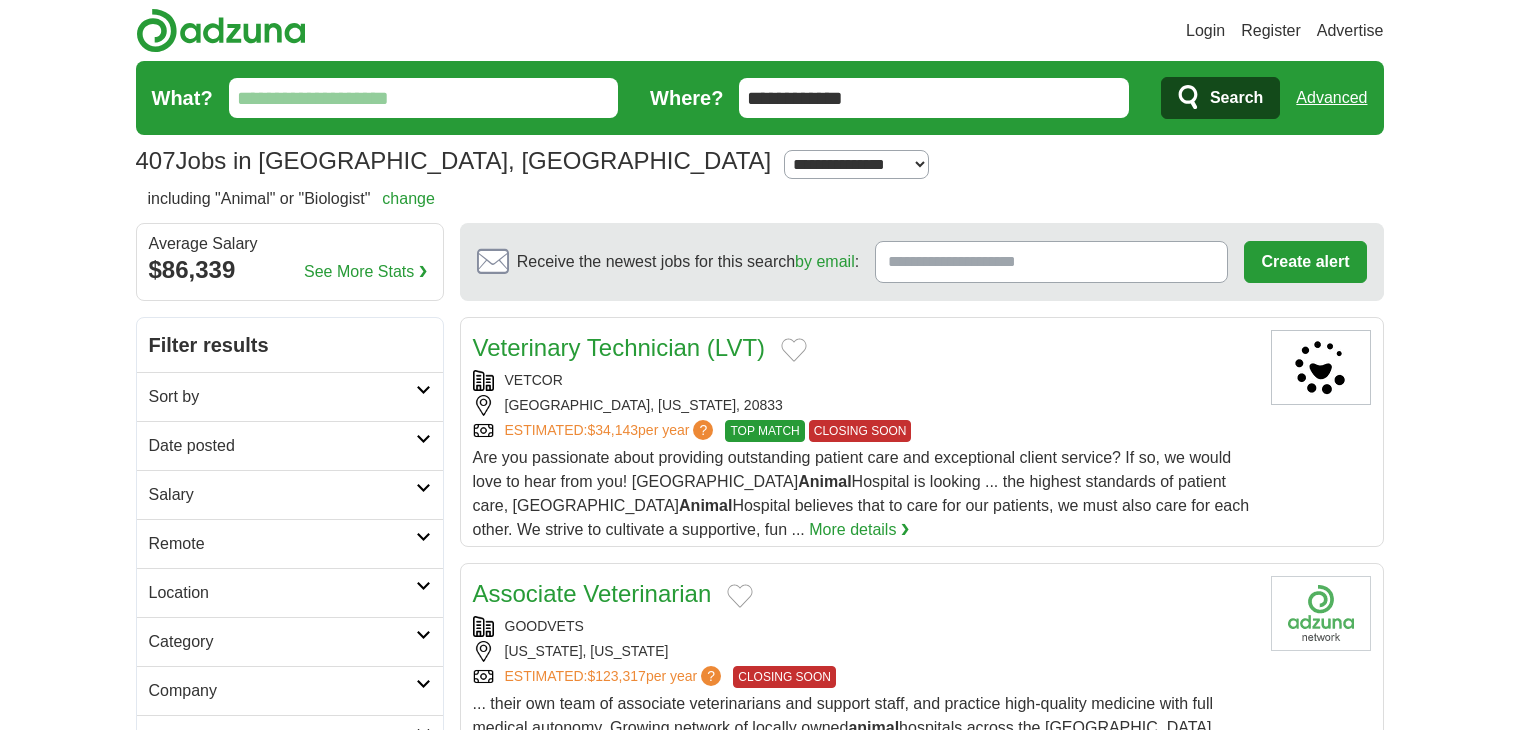 scroll, scrollTop: 0, scrollLeft: 0, axis: both 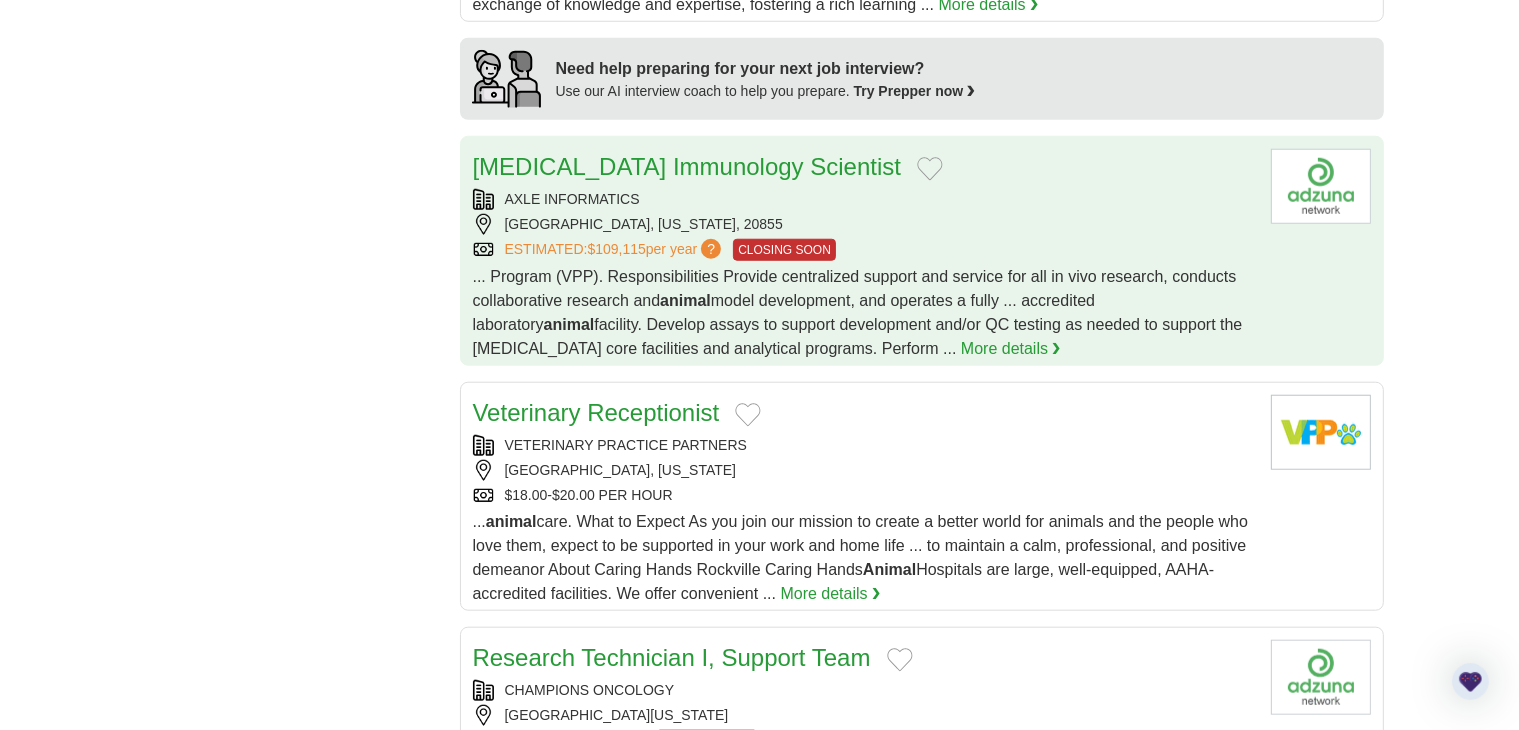 click on "AXLE INFORMATICS
ROCKVILLE, MARYLAND, 20855
ESTIMATED:
$109,115
per year
?
CLOSING SOON" at bounding box center (864, 225) 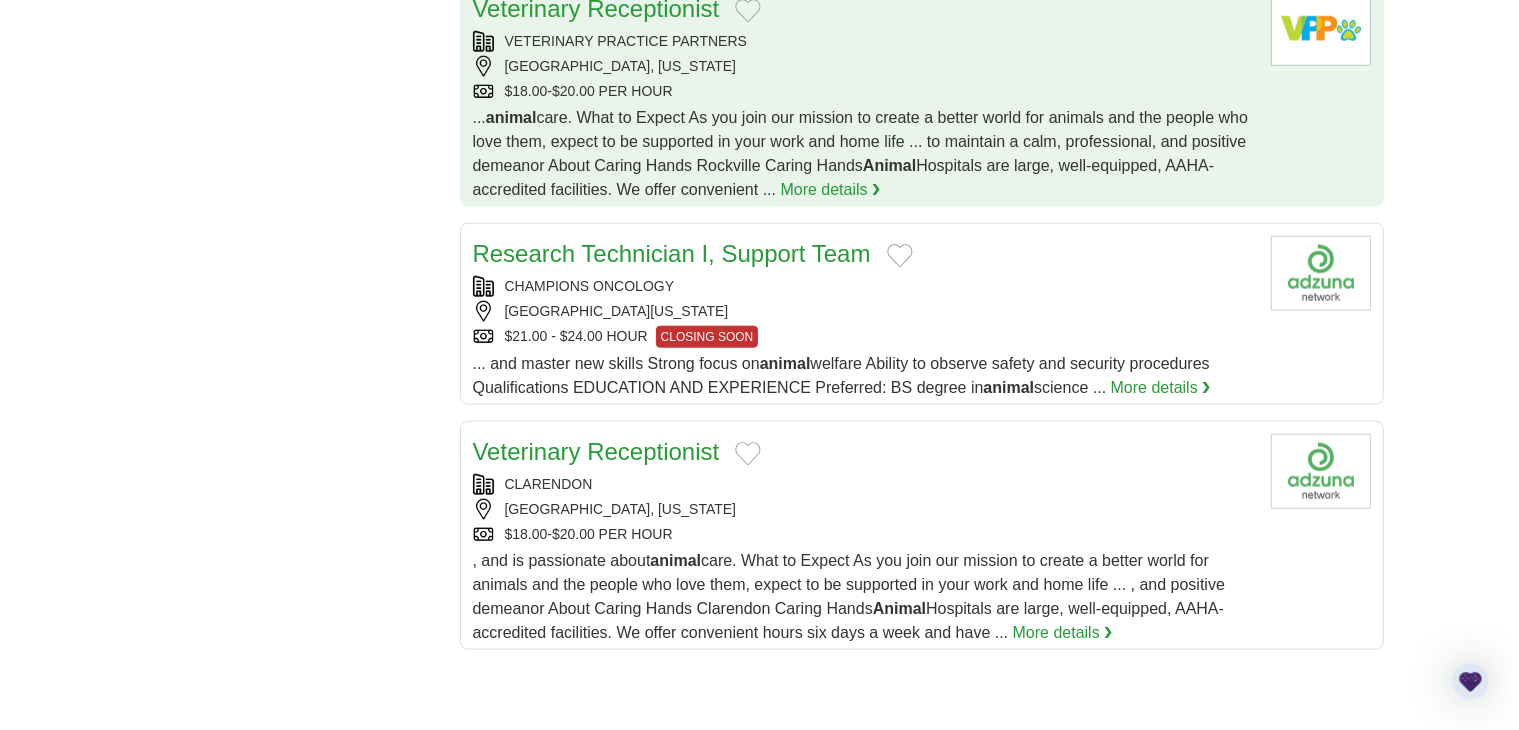 scroll, scrollTop: 2224, scrollLeft: 0, axis: vertical 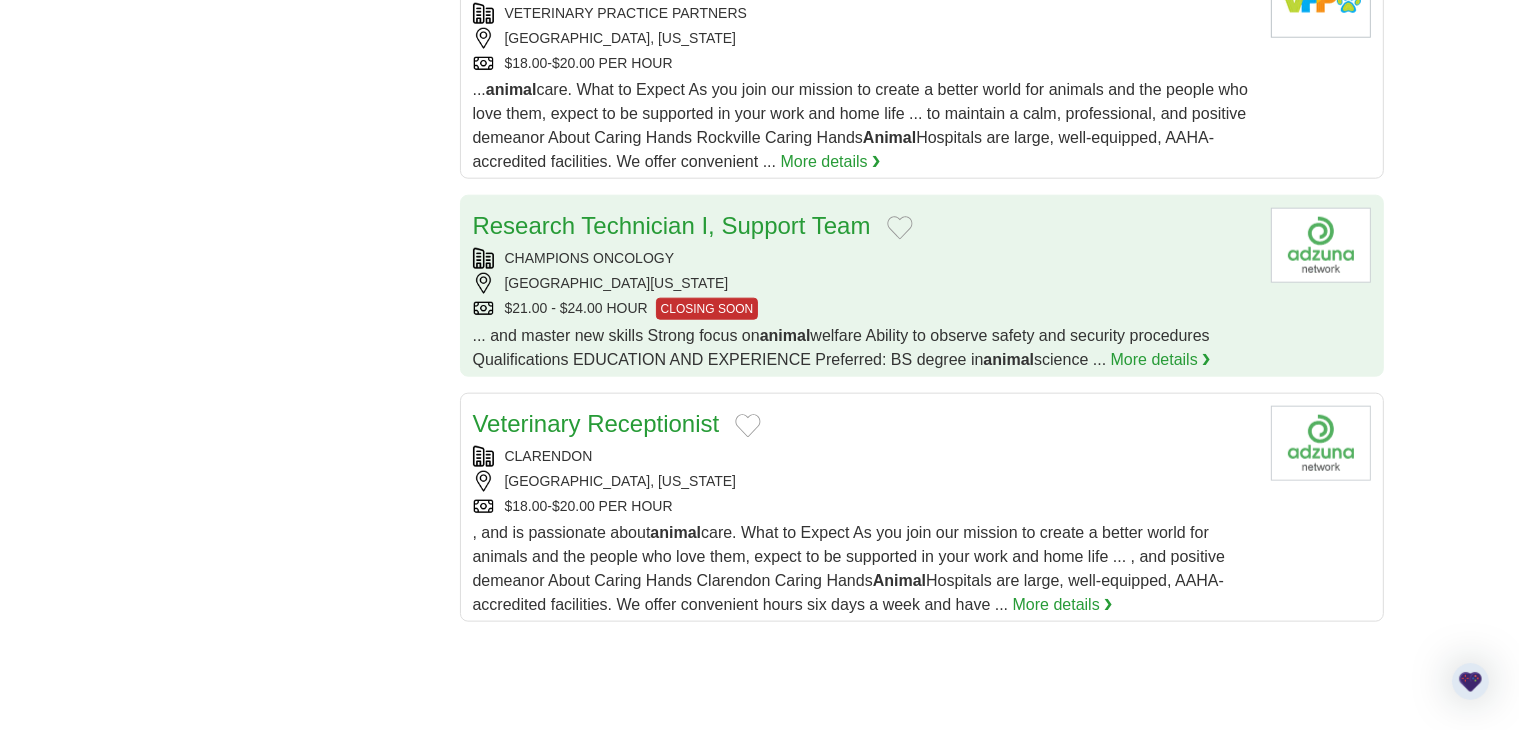 click on "[GEOGRAPHIC_DATA][US_STATE]" at bounding box center [864, 283] 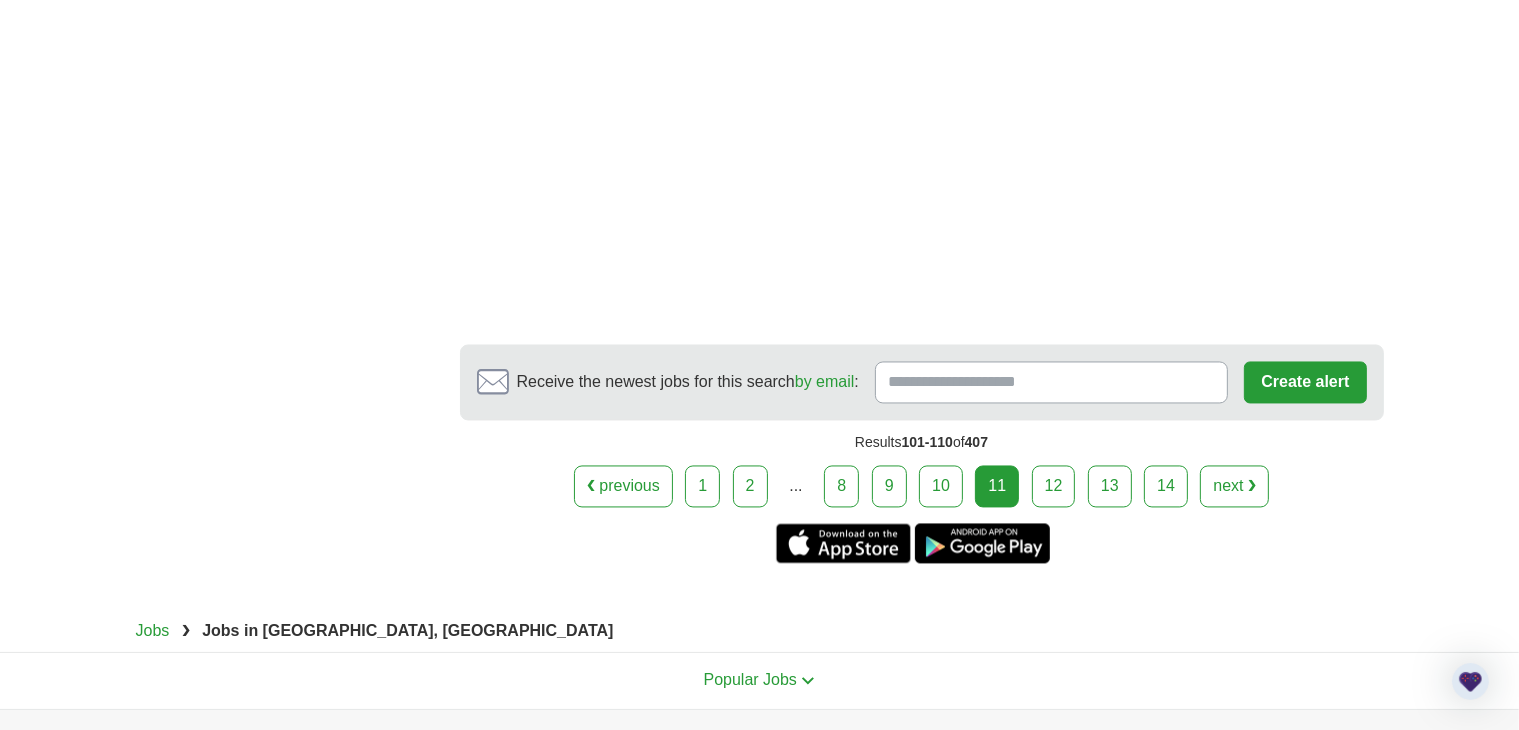 scroll, scrollTop: 3798, scrollLeft: 0, axis: vertical 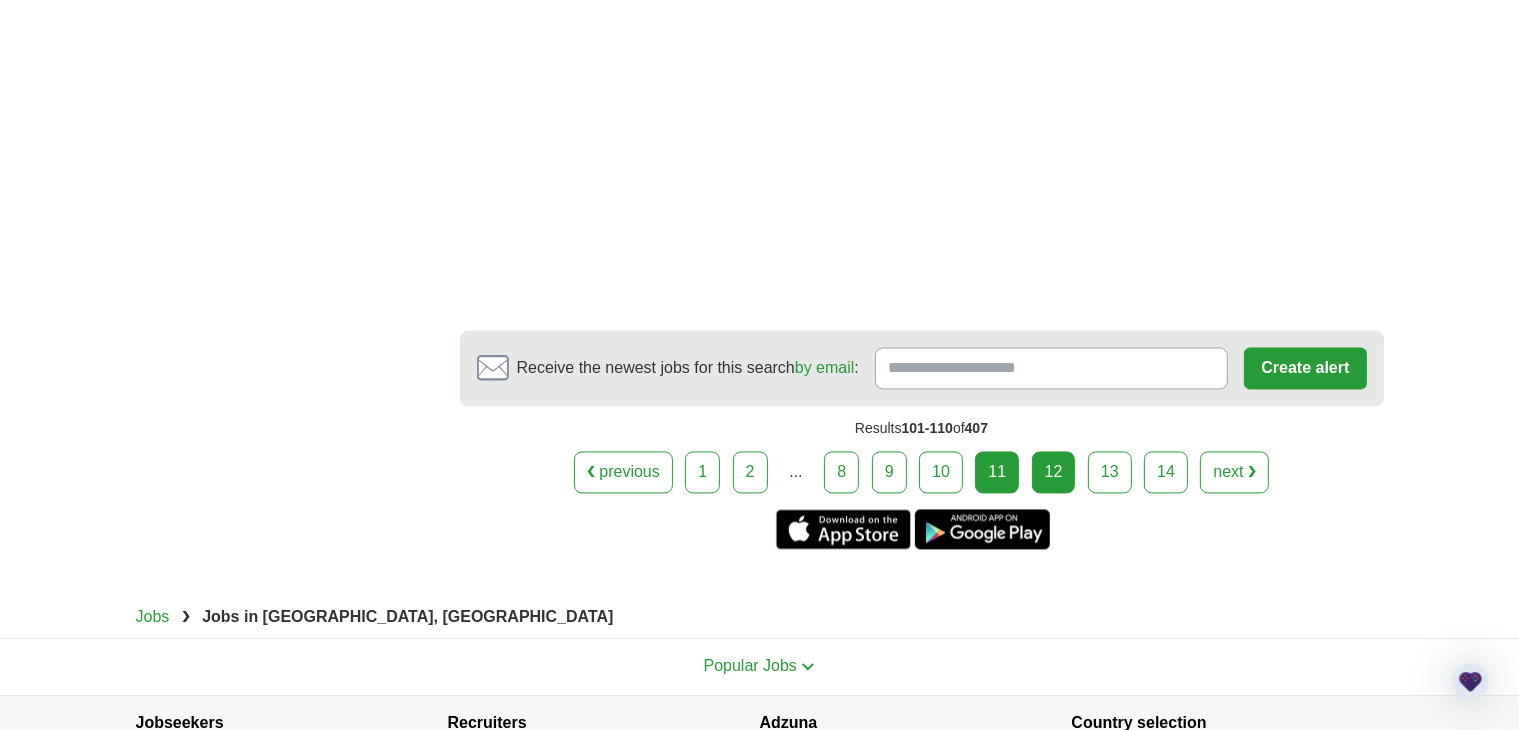 click on "12" at bounding box center [1054, 473] 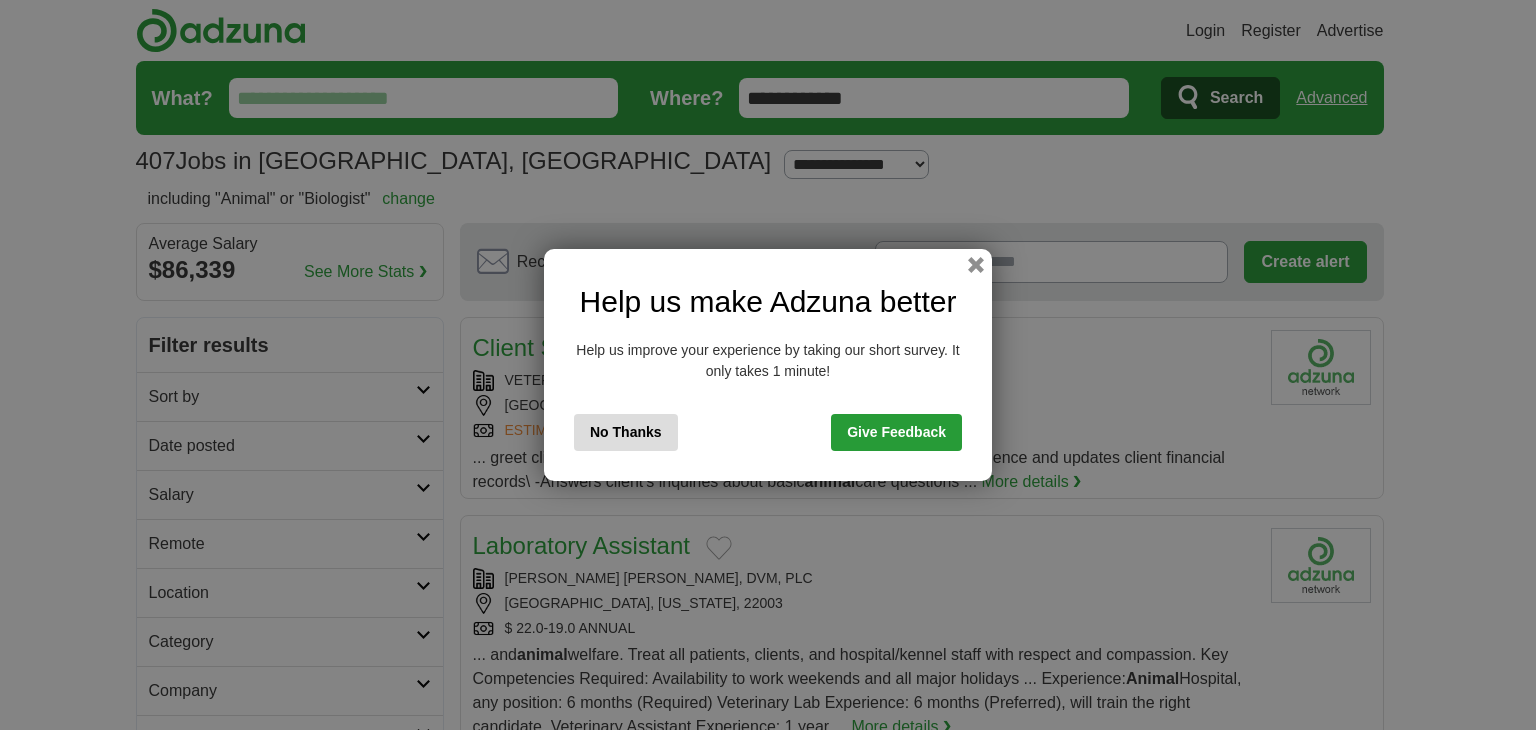 scroll, scrollTop: 0, scrollLeft: 0, axis: both 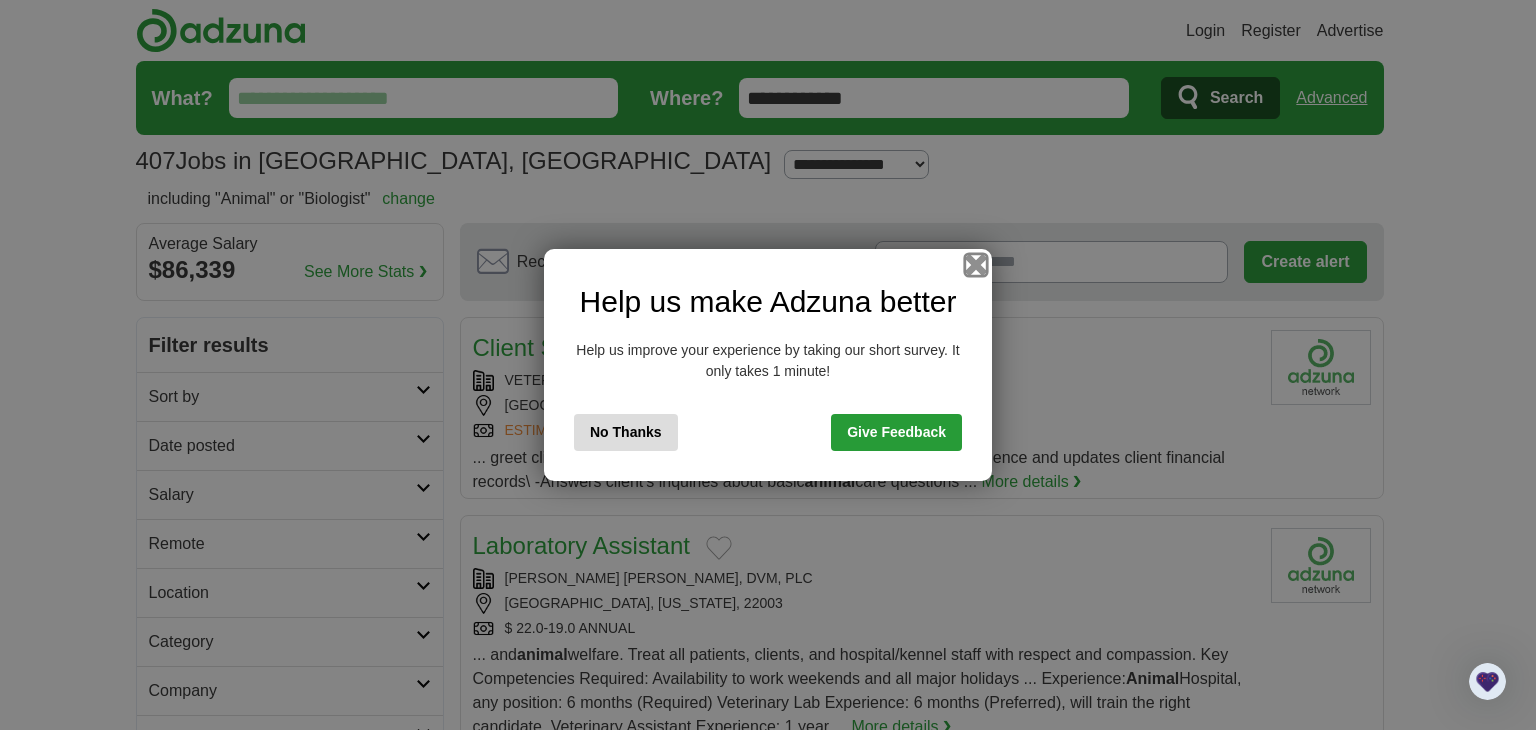 click at bounding box center [976, 265] 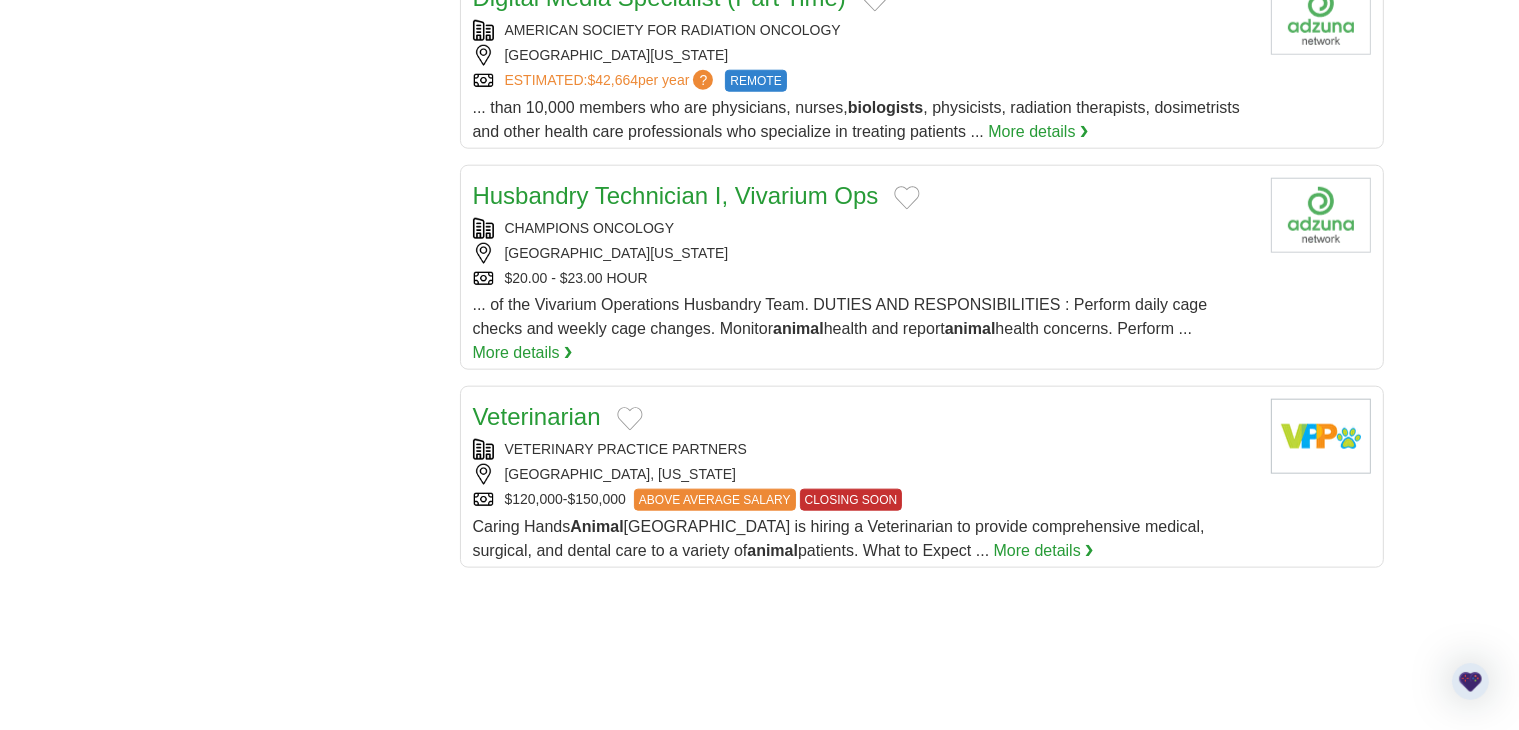 scroll, scrollTop: 2182, scrollLeft: 0, axis: vertical 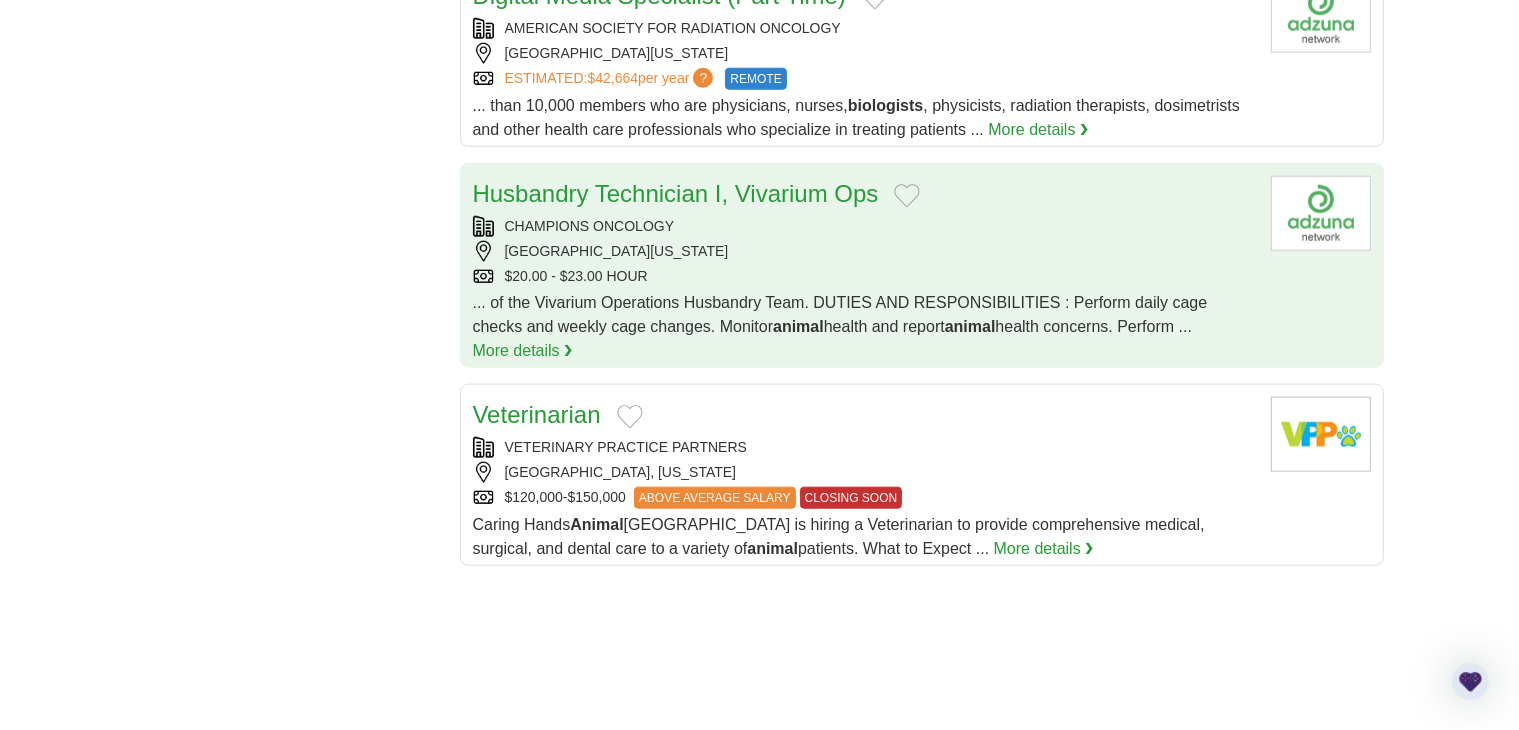 click on "$20.00 - $23.00 HOUR" at bounding box center [864, 276] 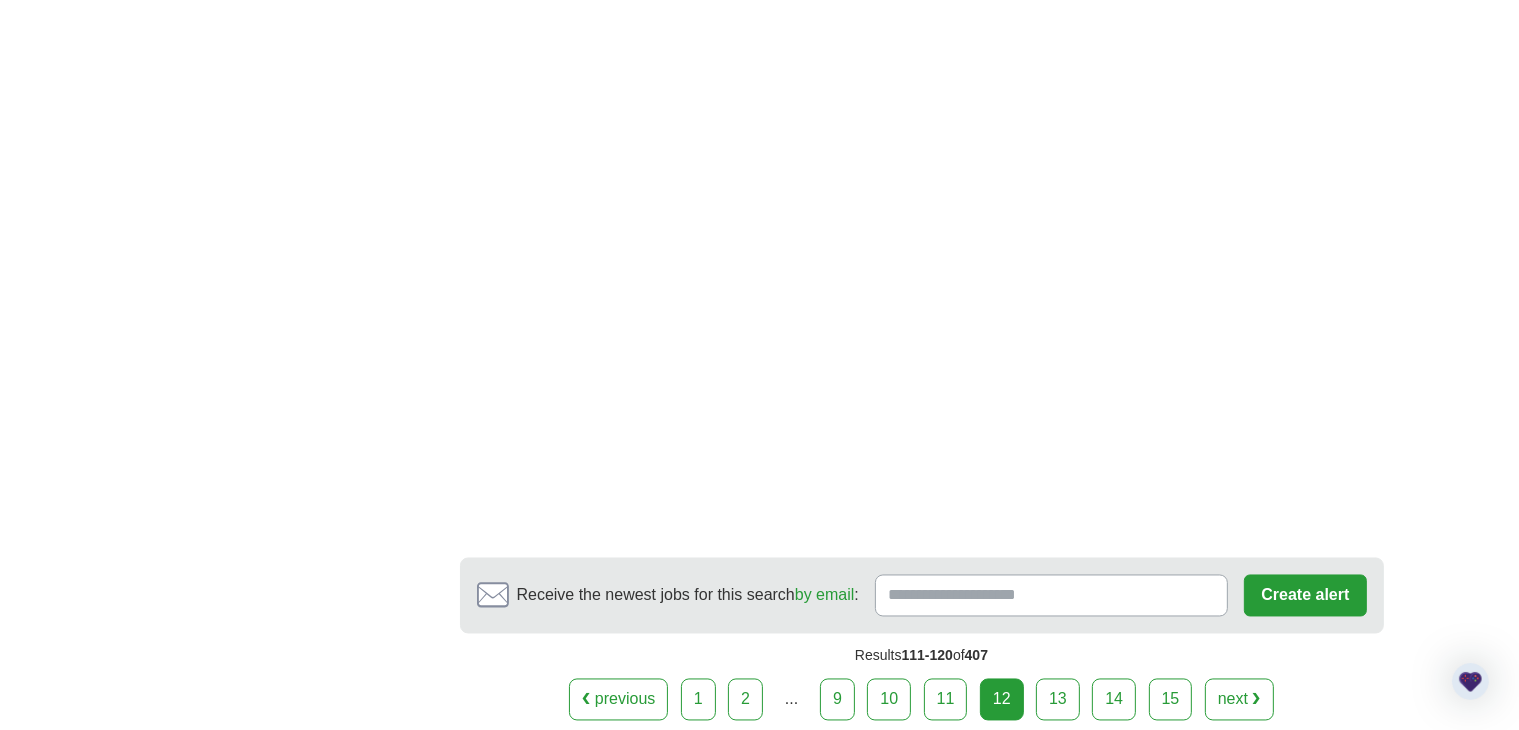 scroll, scrollTop: 3675, scrollLeft: 0, axis: vertical 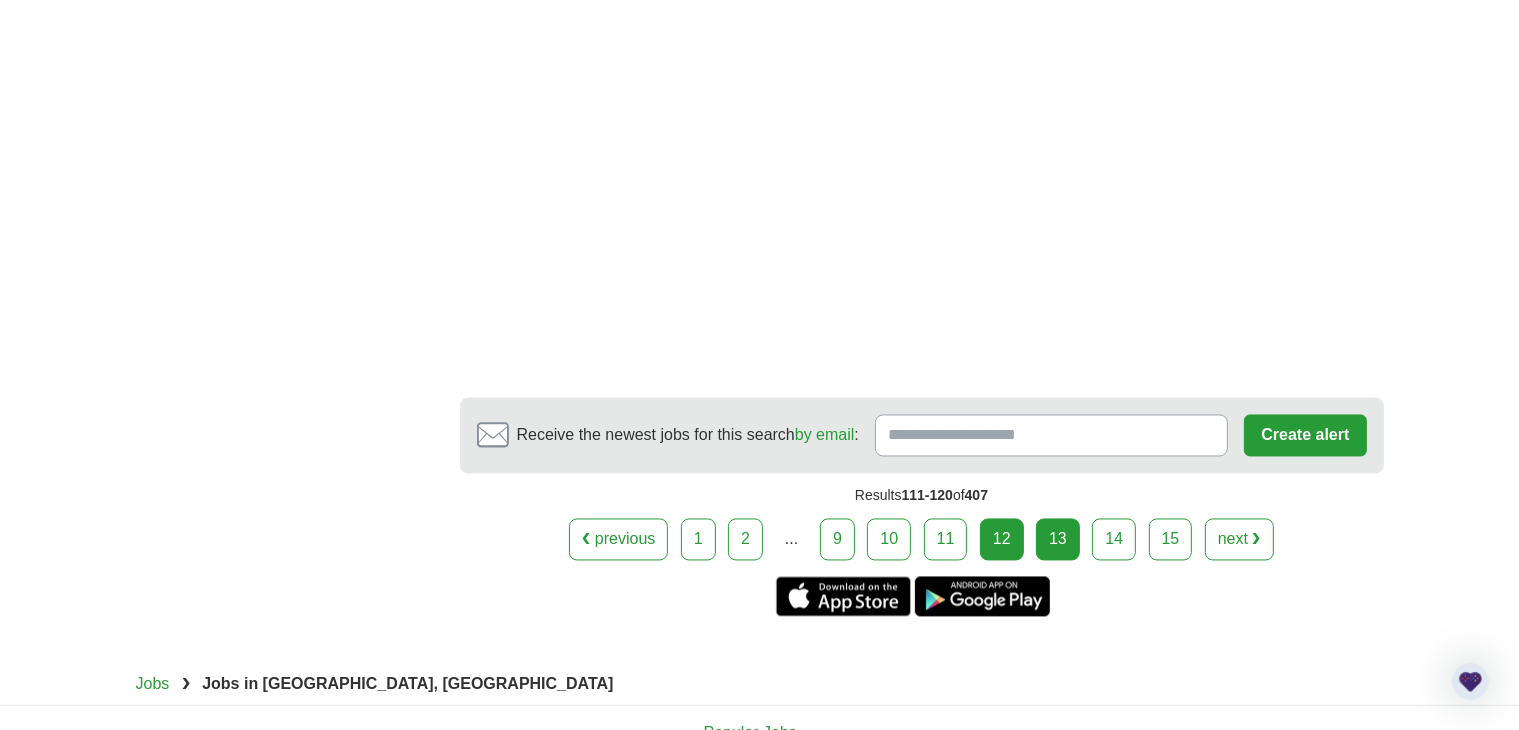 click on "13" at bounding box center [1058, 540] 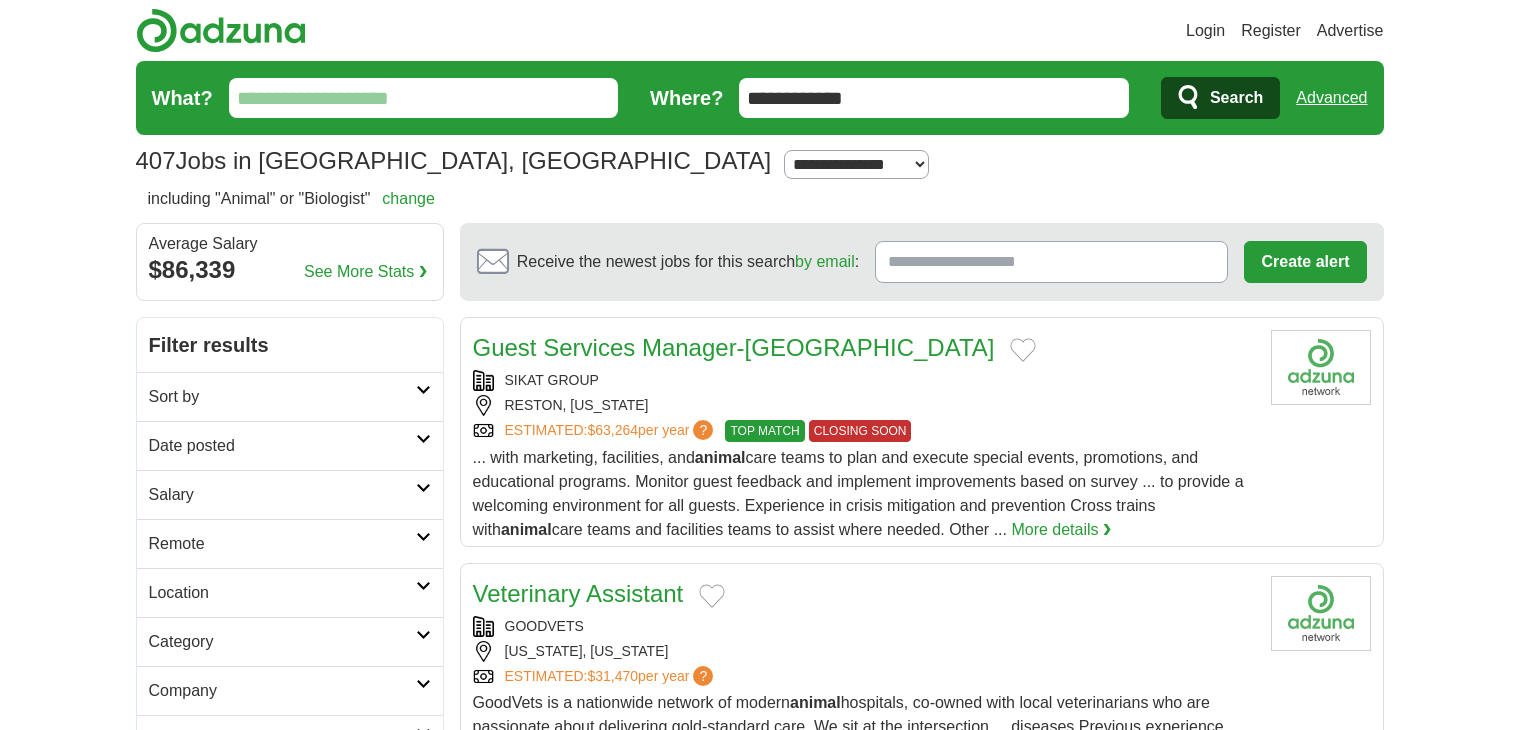 scroll, scrollTop: 0, scrollLeft: 0, axis: both 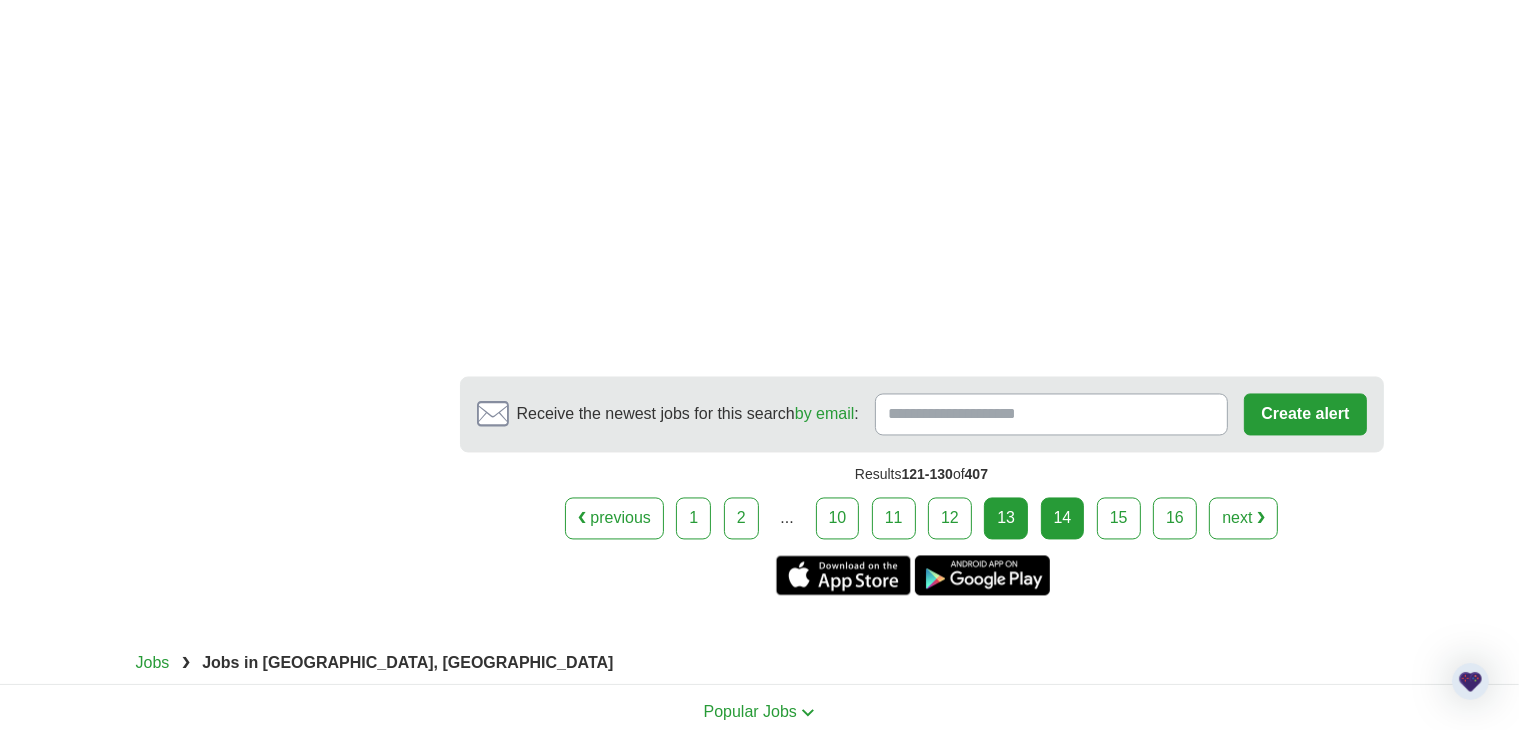 click on "14" at bounding box center (1063, 519) 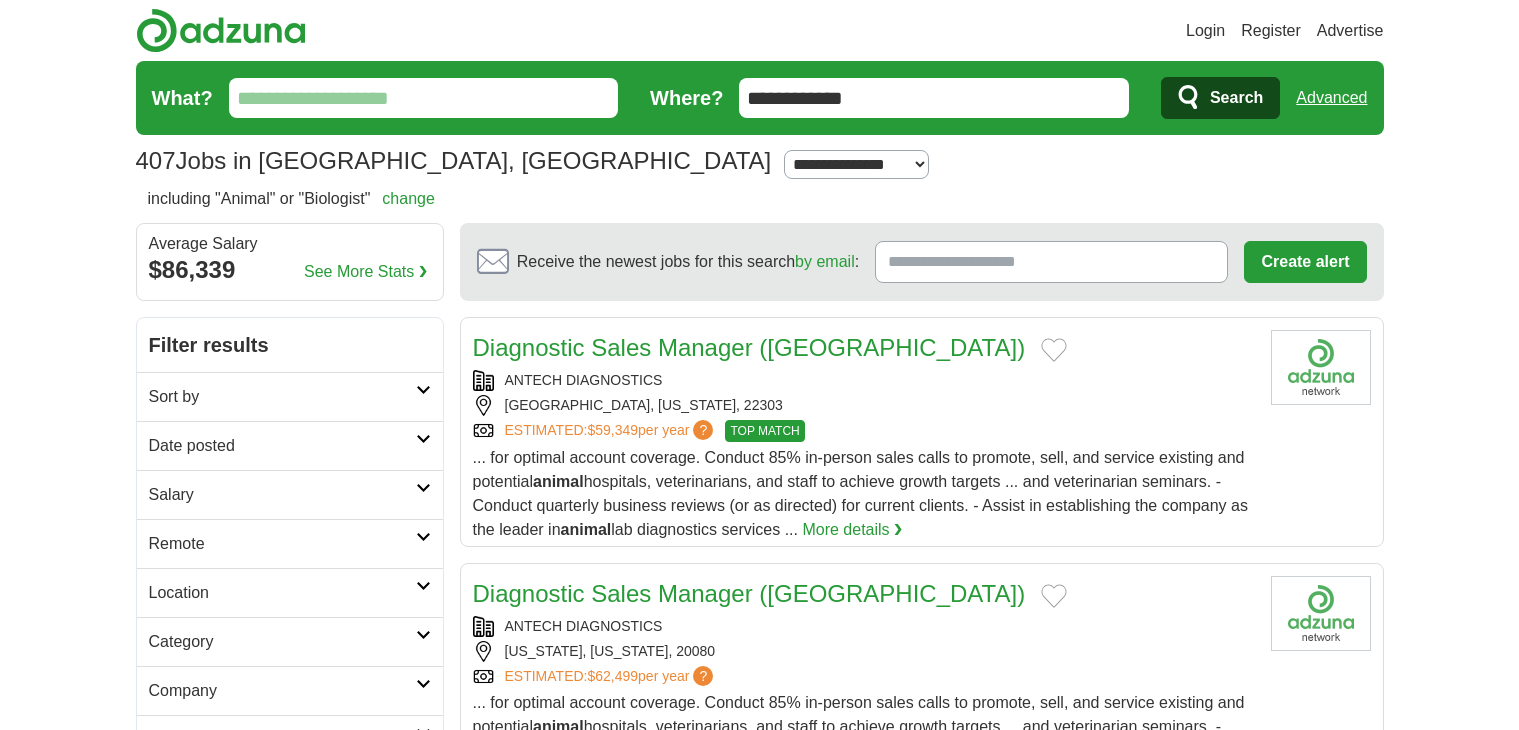 scroll, scrollTop: 0, scrollLeft: 0, axis: both 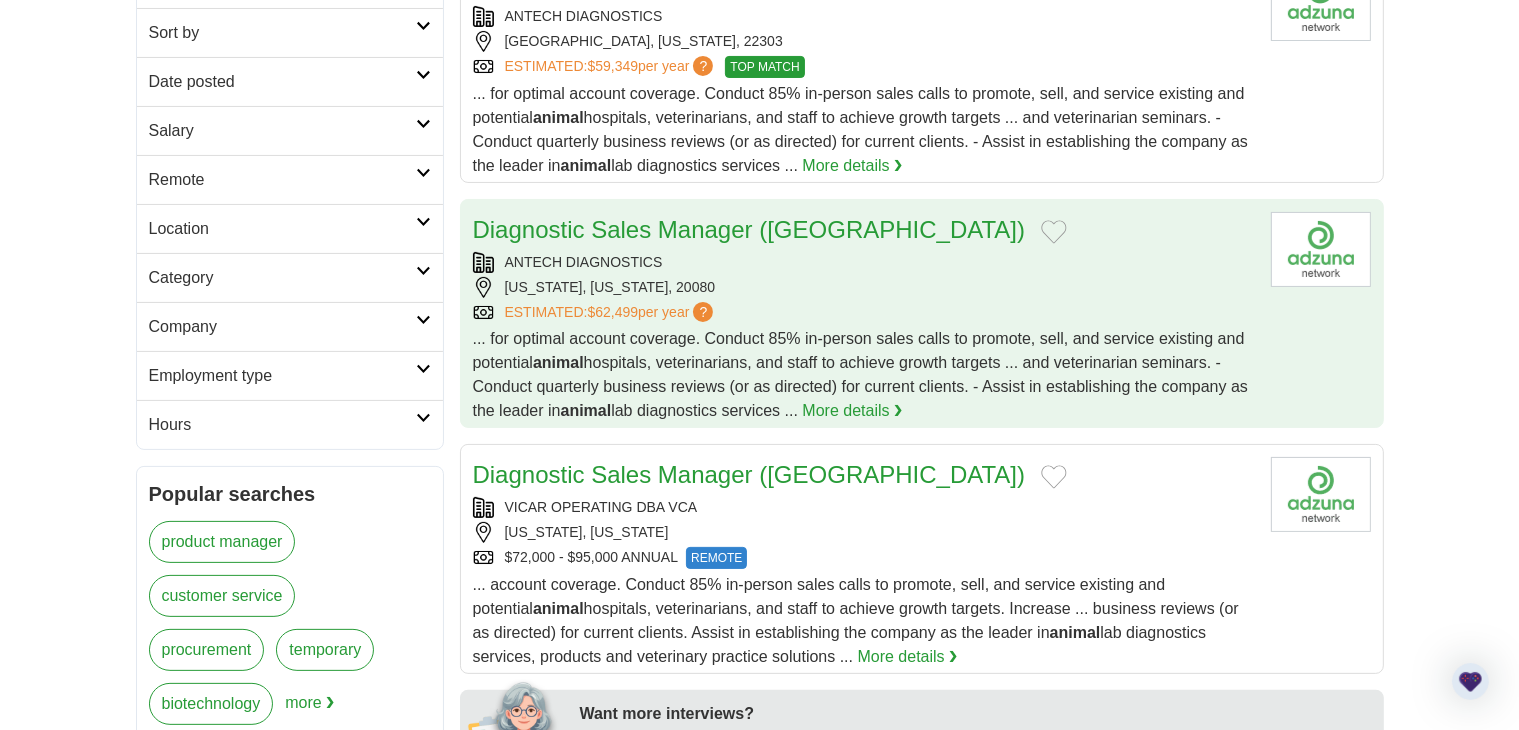 click on "[US_STATE], [US_STATE], 20080" at bounding box center [864, 287] 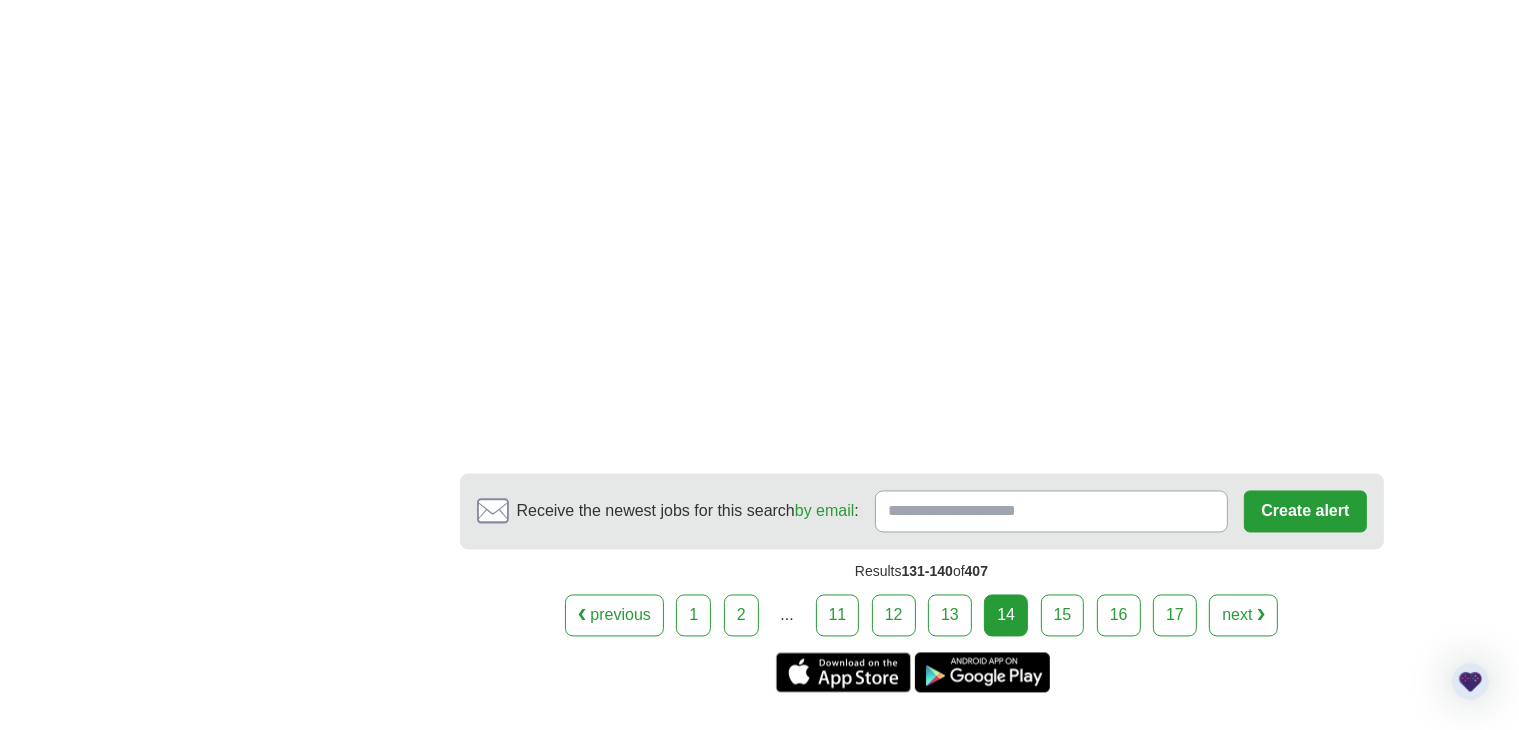 scroll, scrollTop: 3596, scrollLeft: 0, axis: vertical 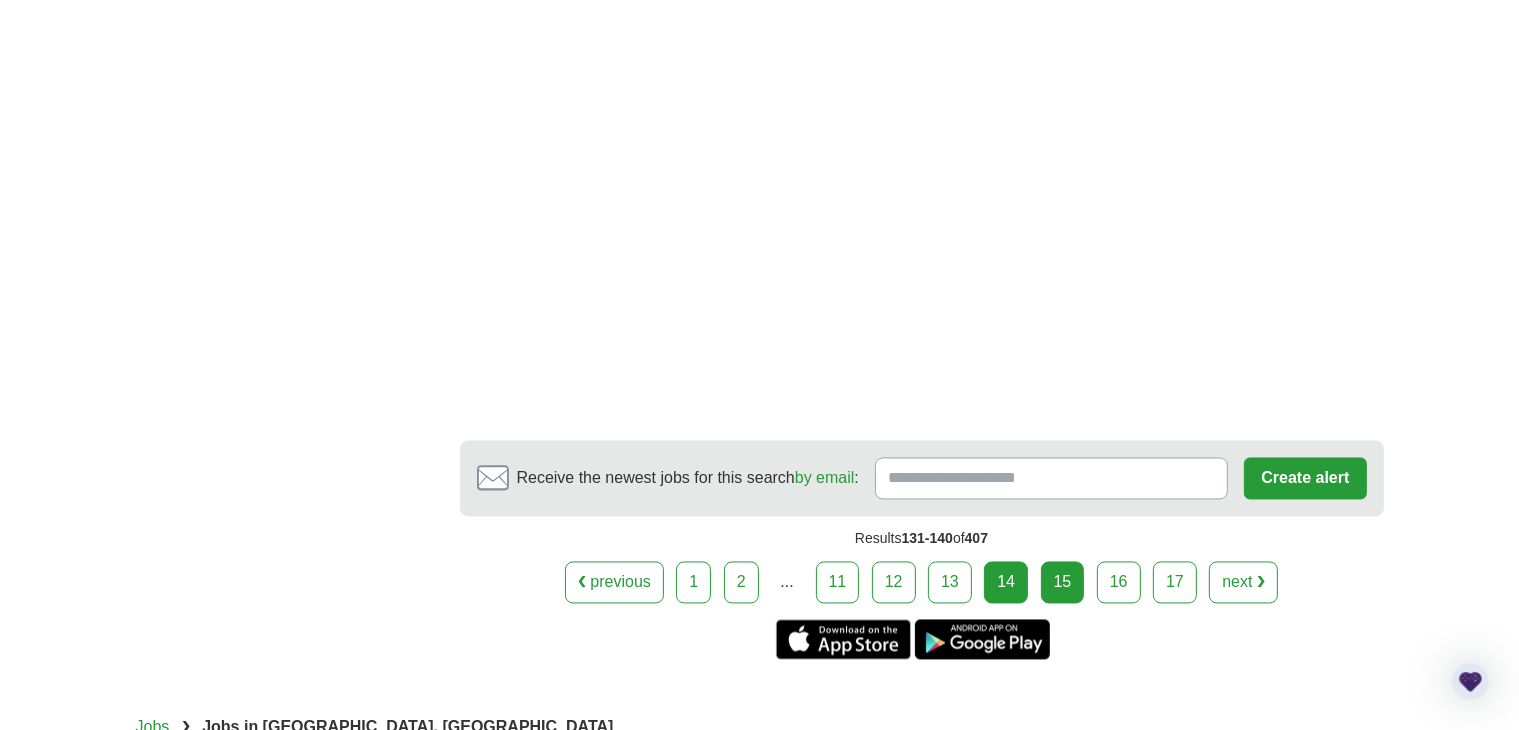 click on "15" at bounding box center [1063, 583] 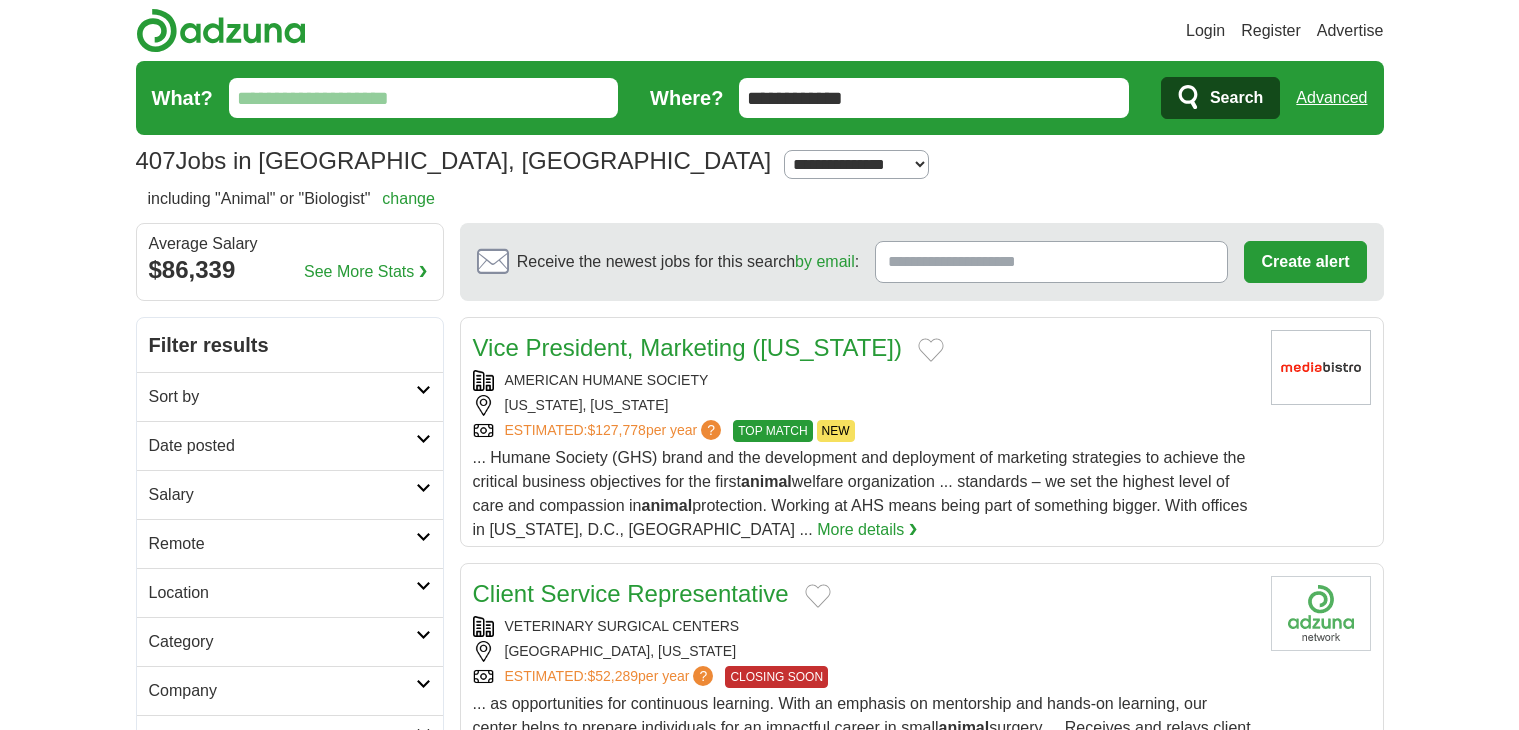 scroll, scrollTop: 0, scrollLeft: 0, axis: both 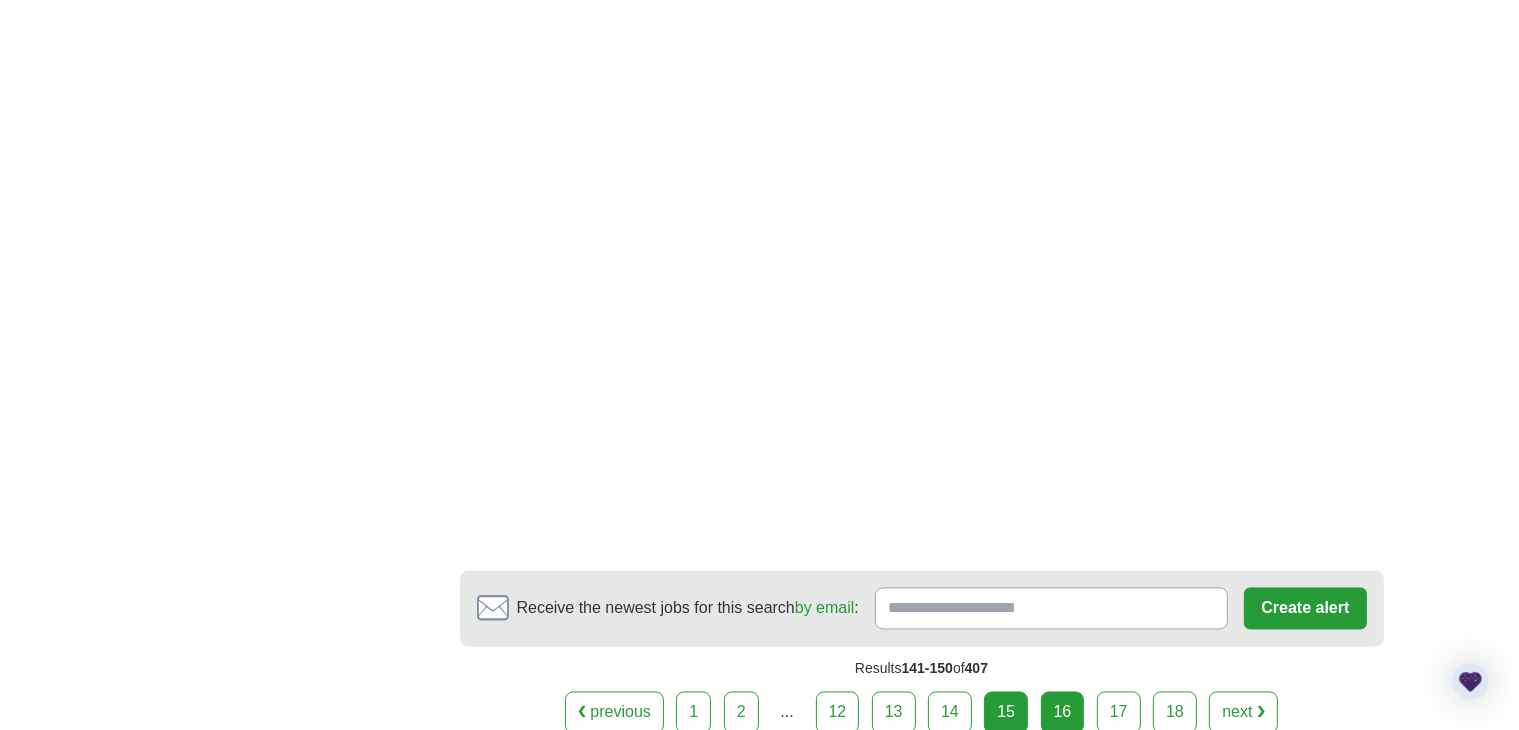click on "16" at bounding box center [1063, 713] 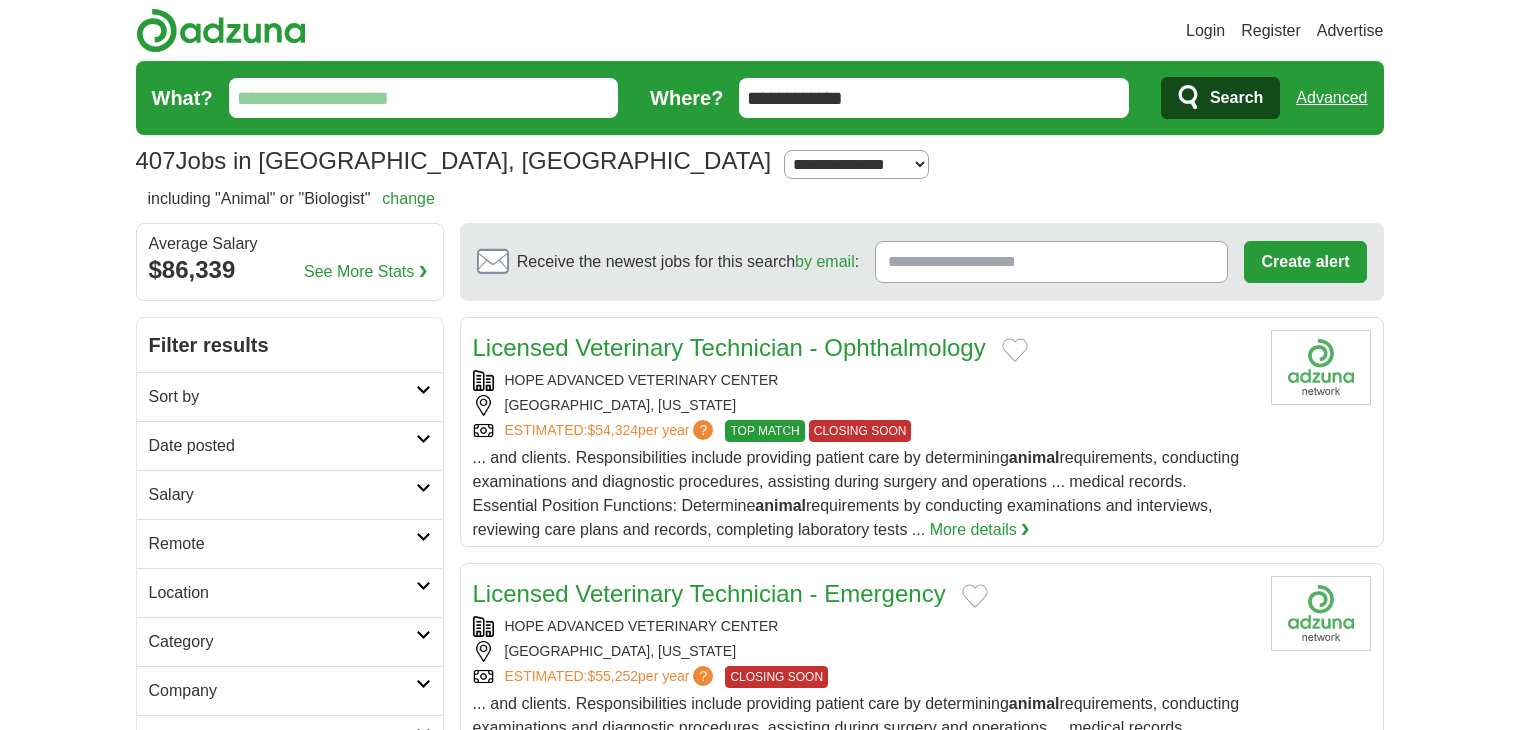 scroll, scrollTop: 0, scrollLeft: 0, axis: both 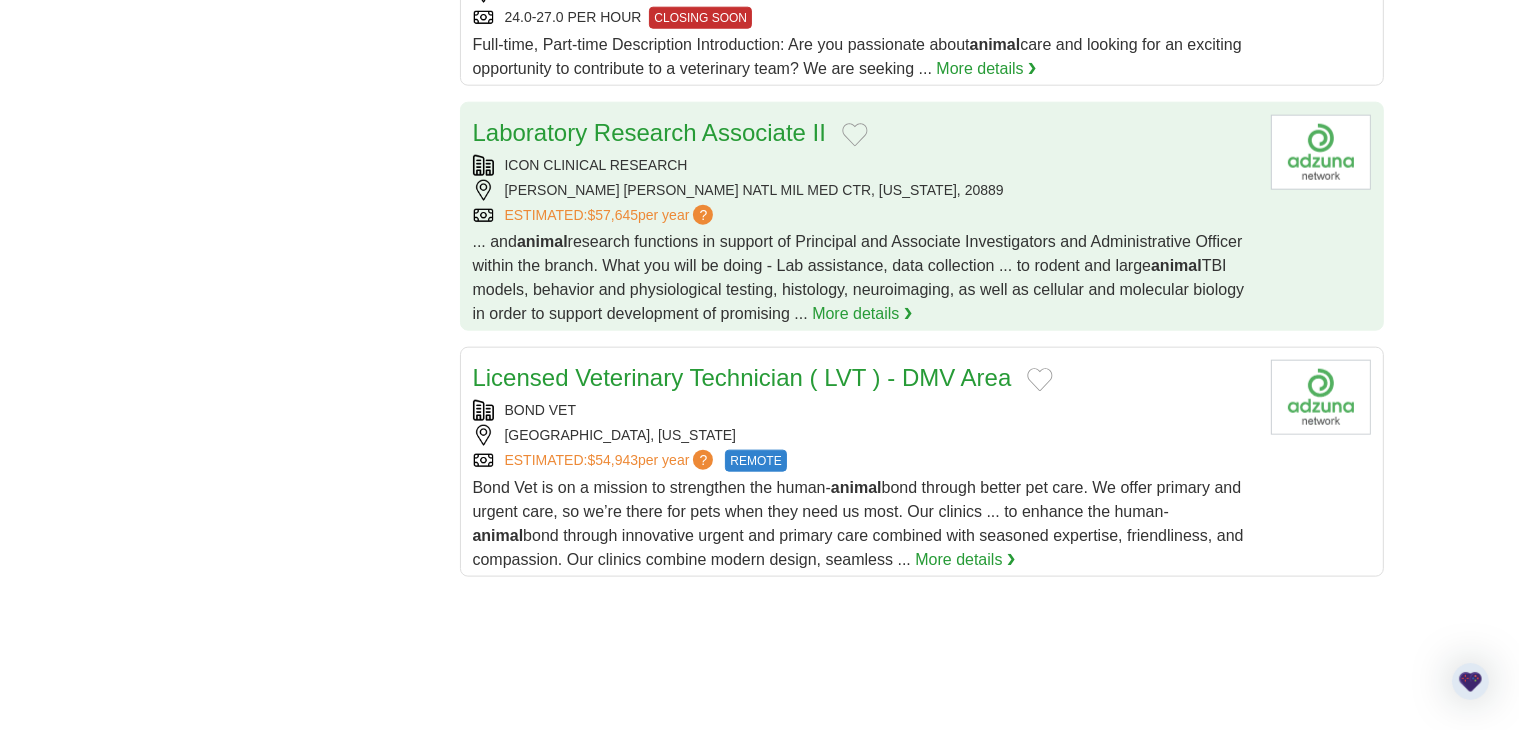 click on "ICON CLINICAL RESEARCH" at bounding box center (864, 165) 